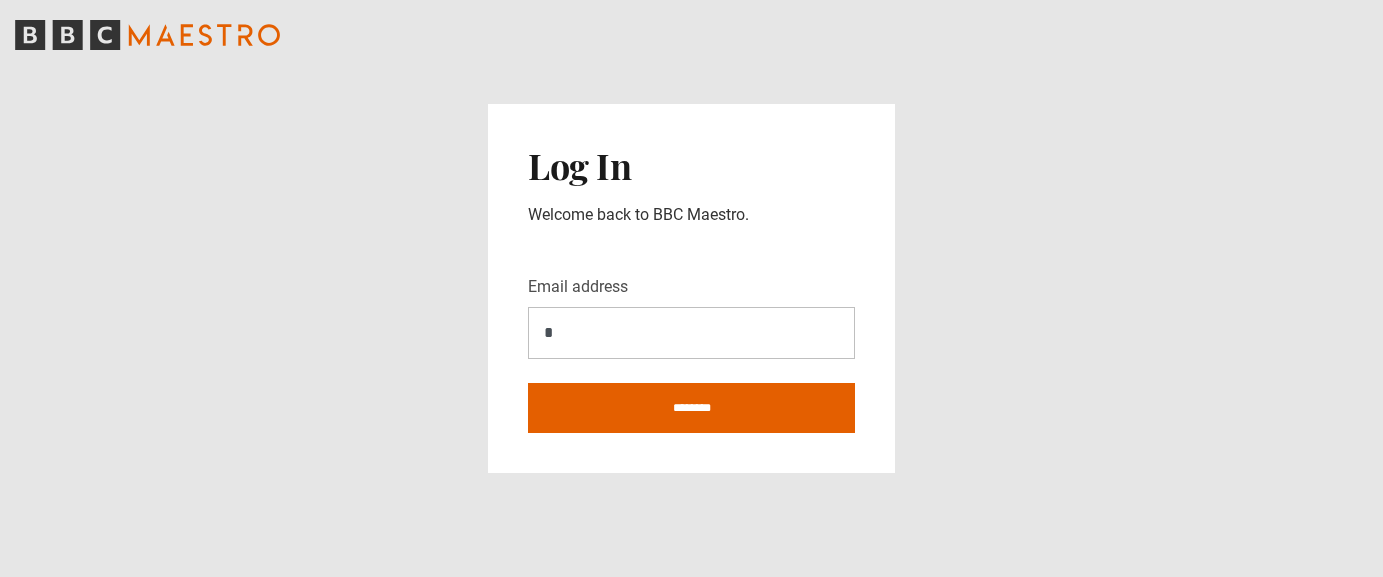 scroll, scrollTop: 0, scrollLeft: 0, axis: both 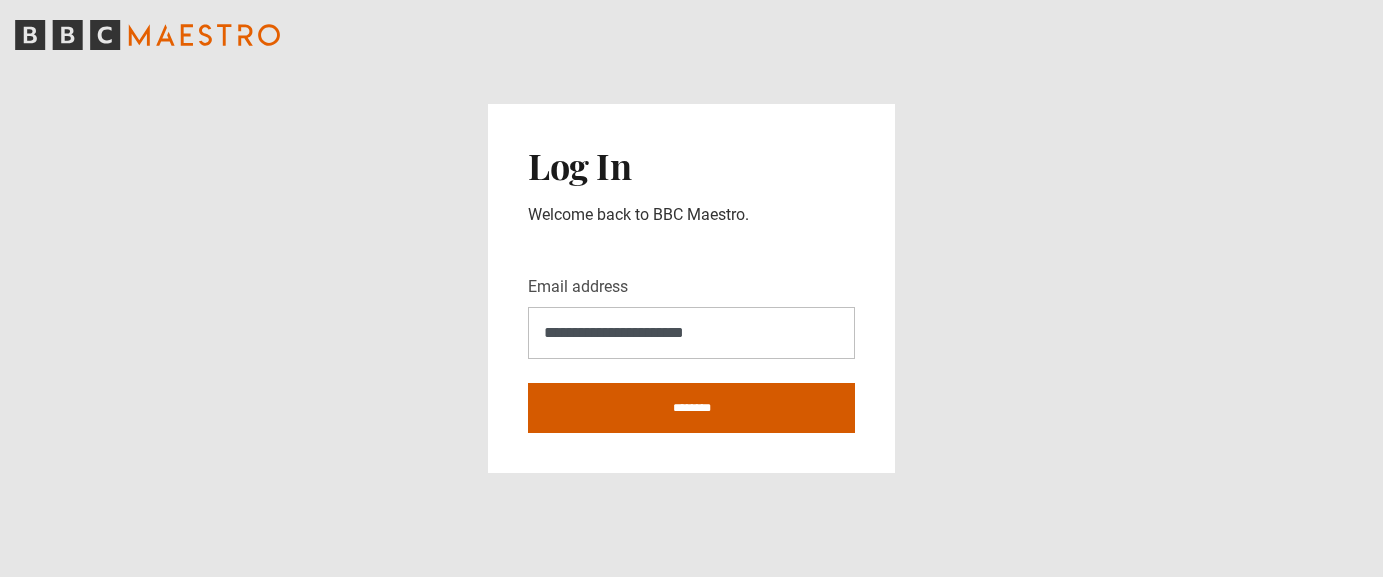 click on "********" at bounding box center (691, 408) 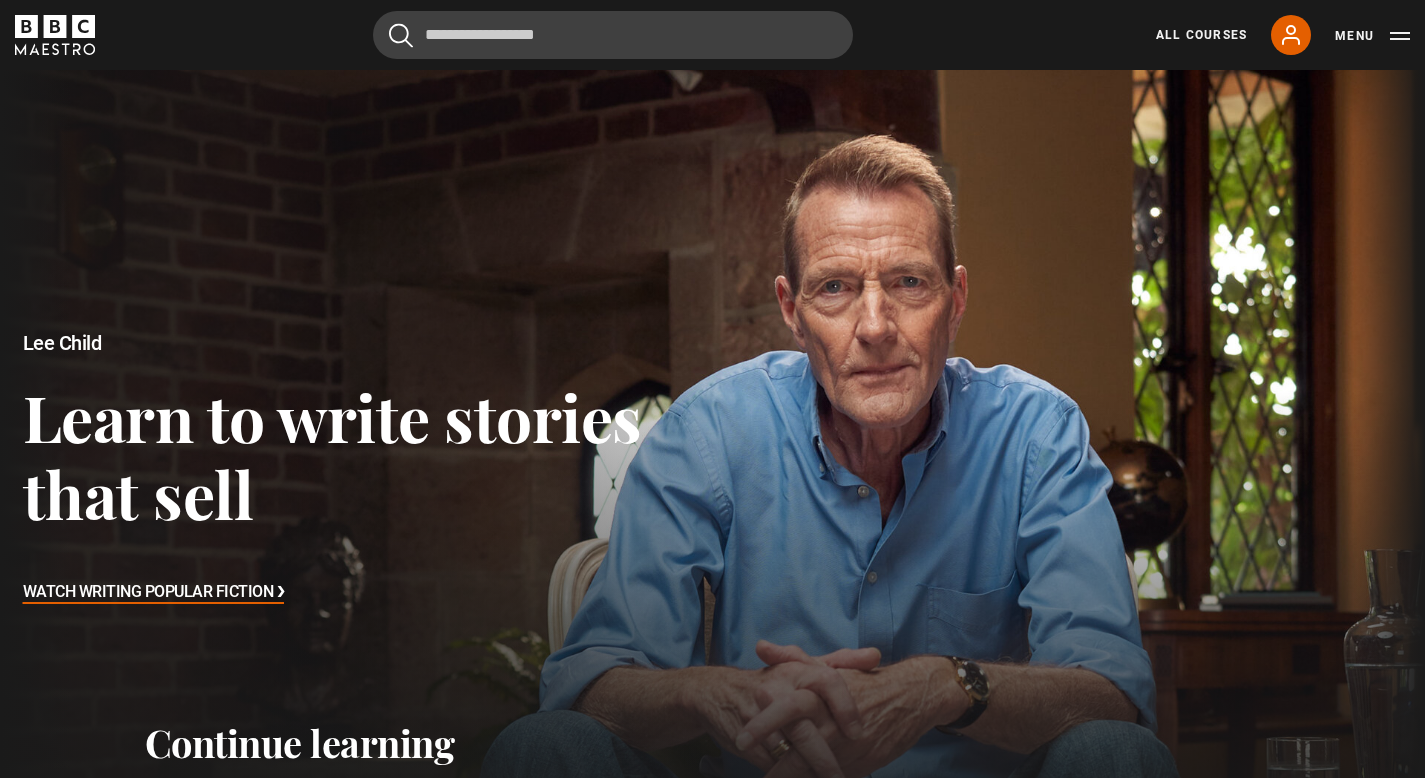 scroll, scrollTop: 0, scrollLeft: 0, axis: both 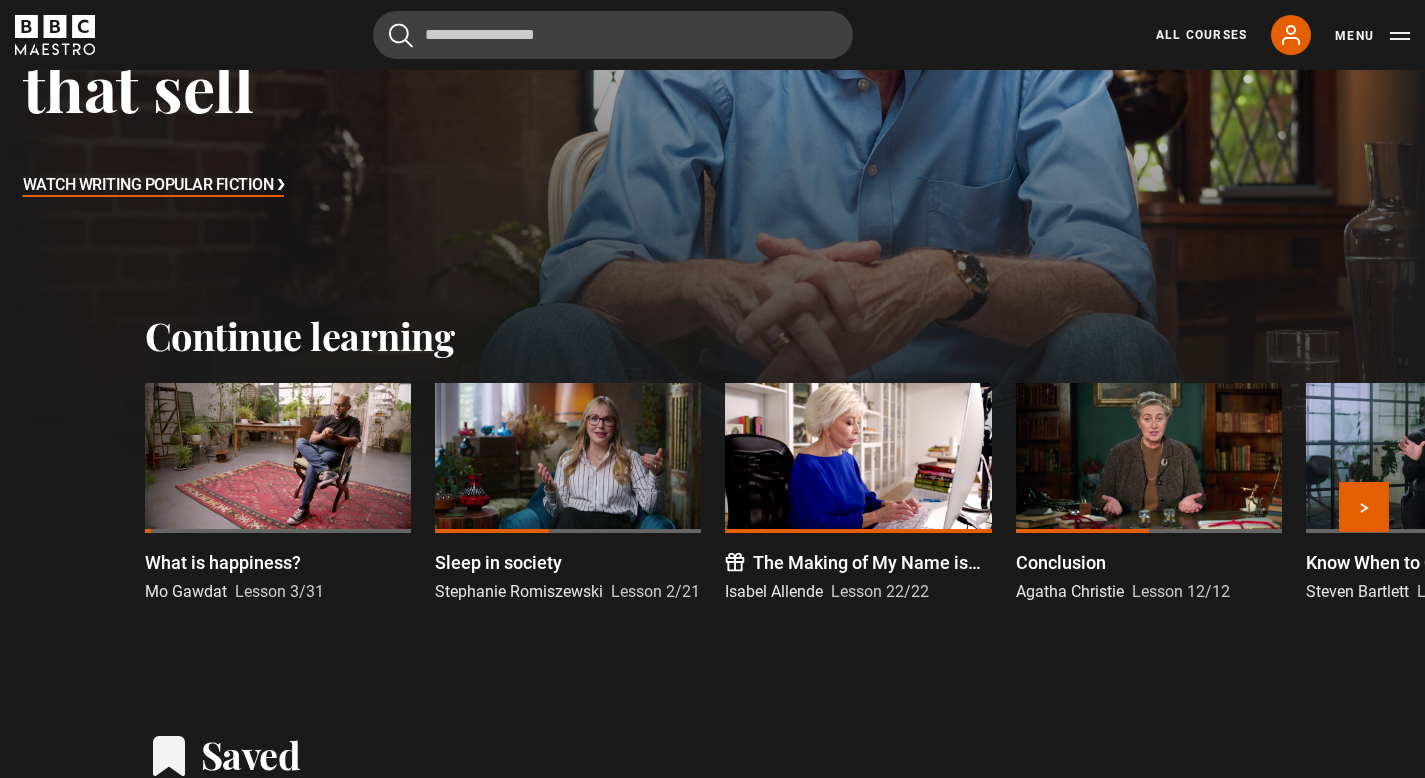 click at bounding box center (278, 458) 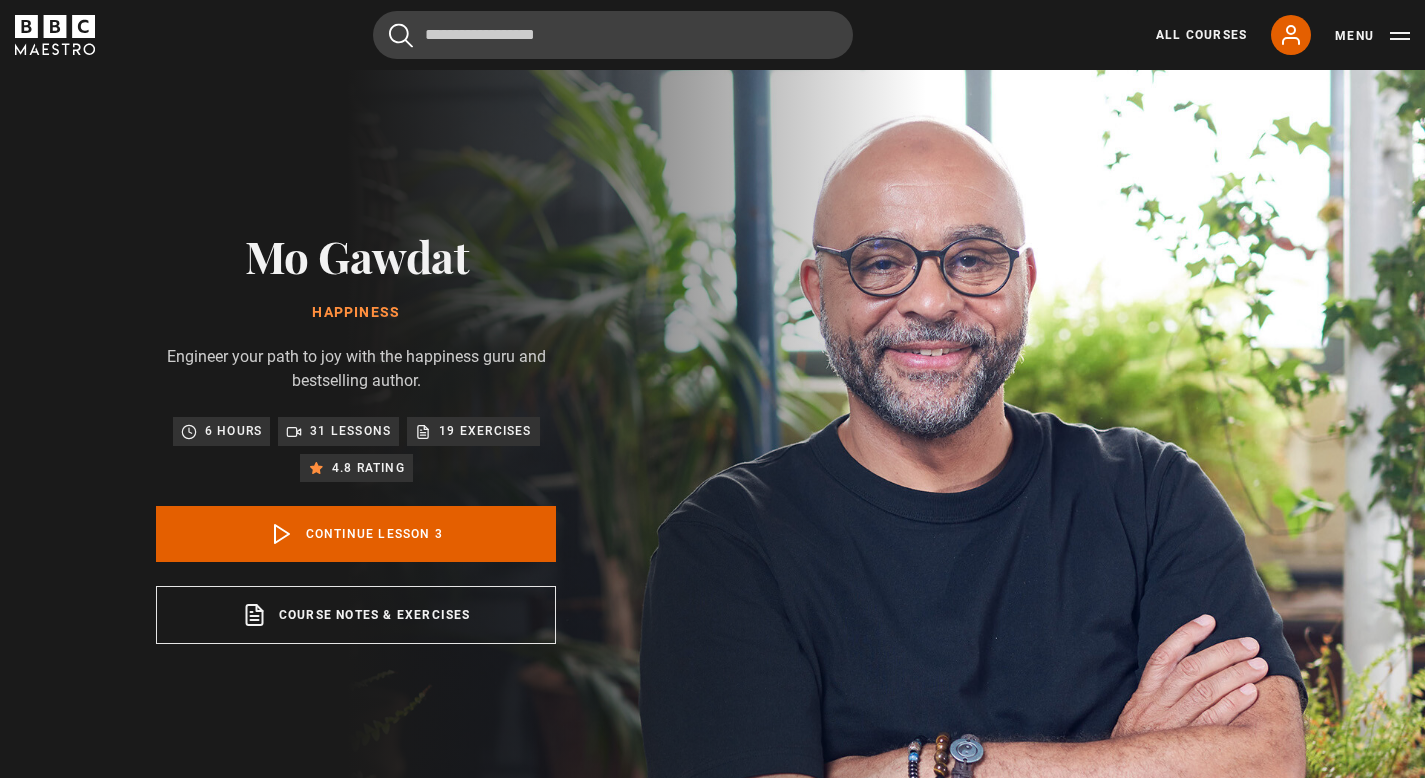 scroll, scrollTop: 804, scrollLeft: 0, axis: vertical 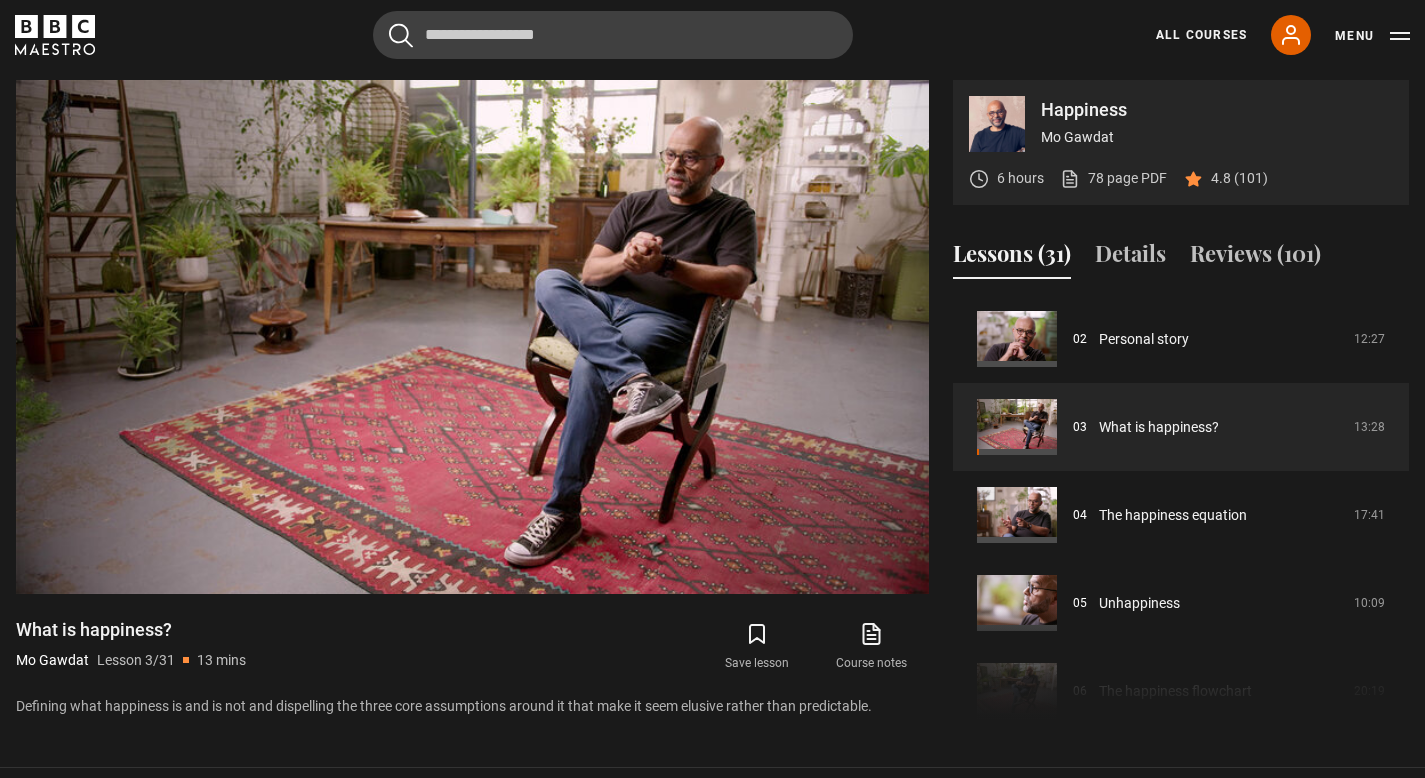 click at bounding box center [472, 337] 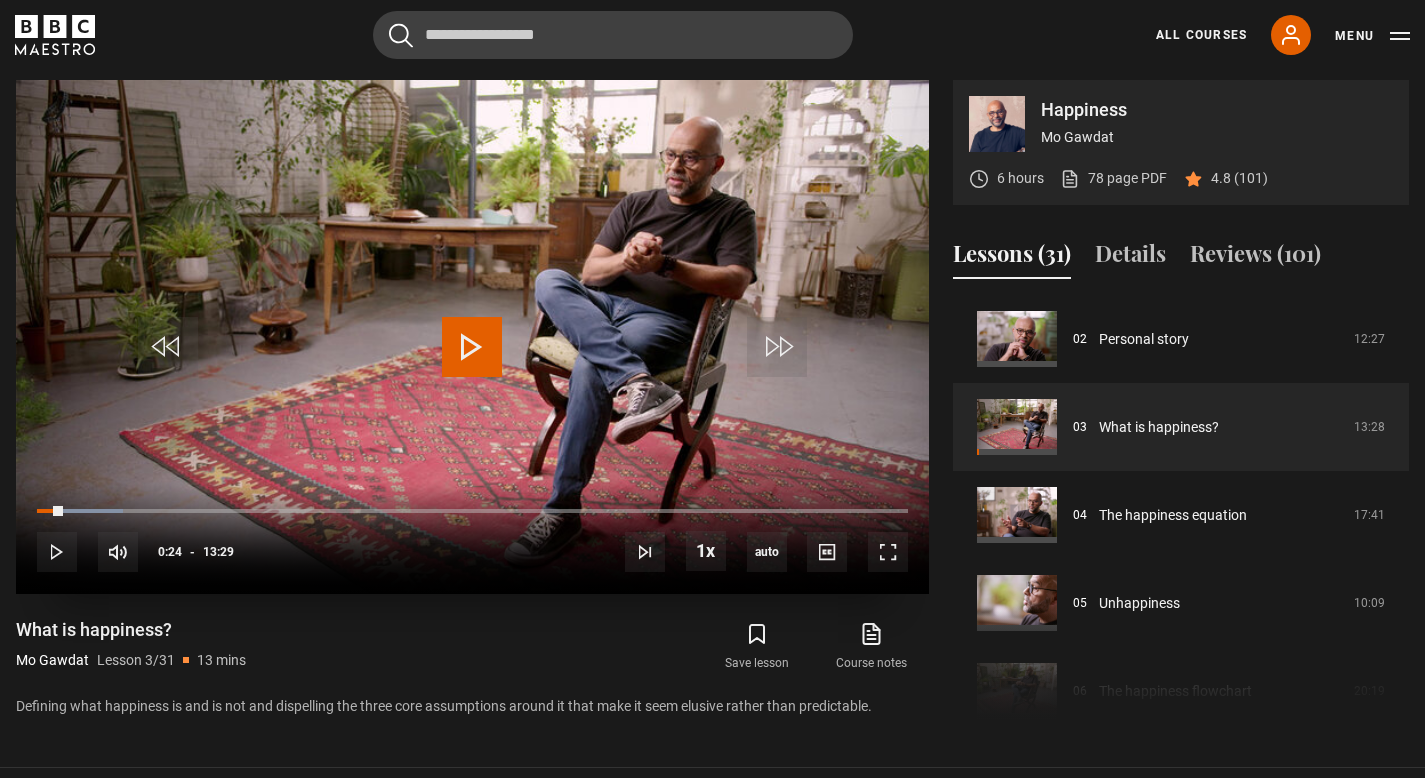 click at bounding box center (472, 347) 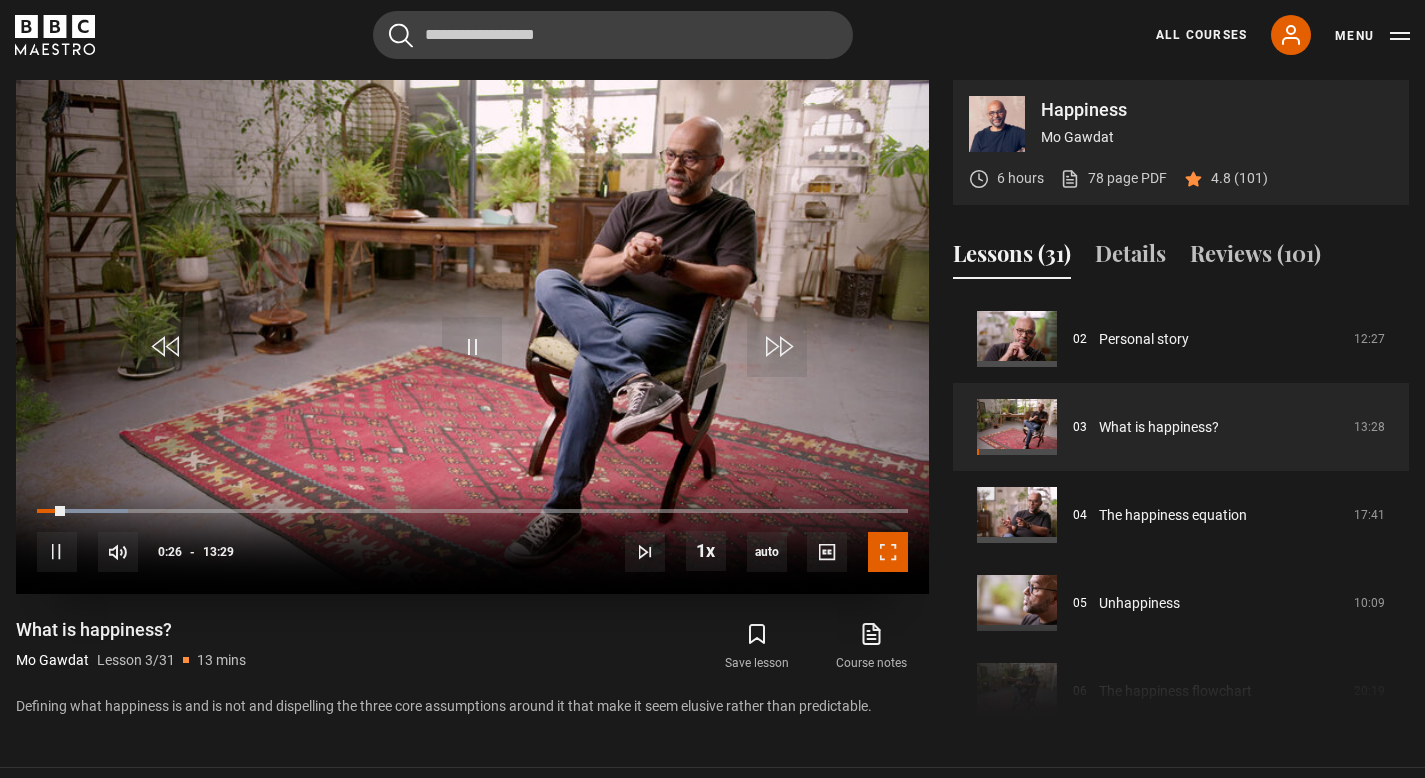 click at bounding box center [888, 552] 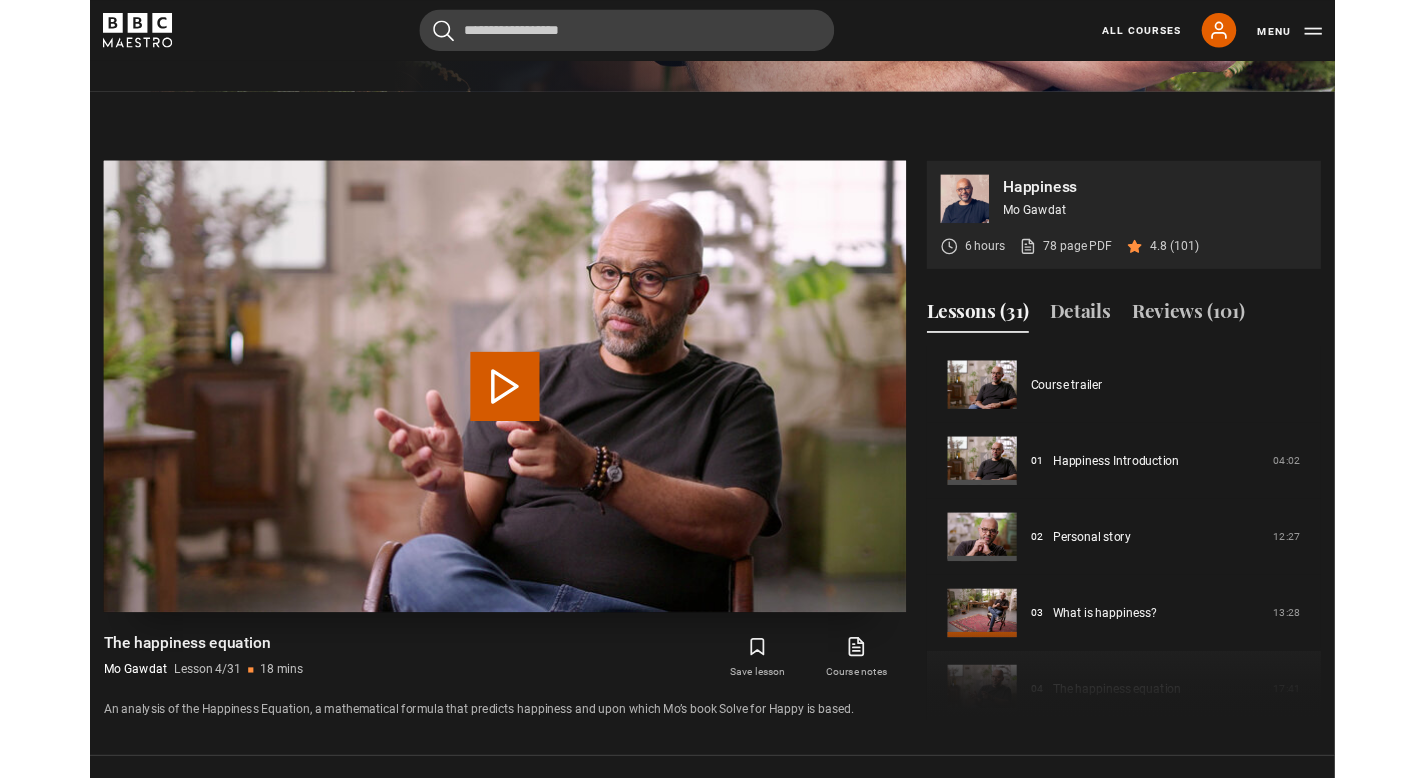 scroll, scrollTop: 910, scrollLeft: 0, axis: vertical 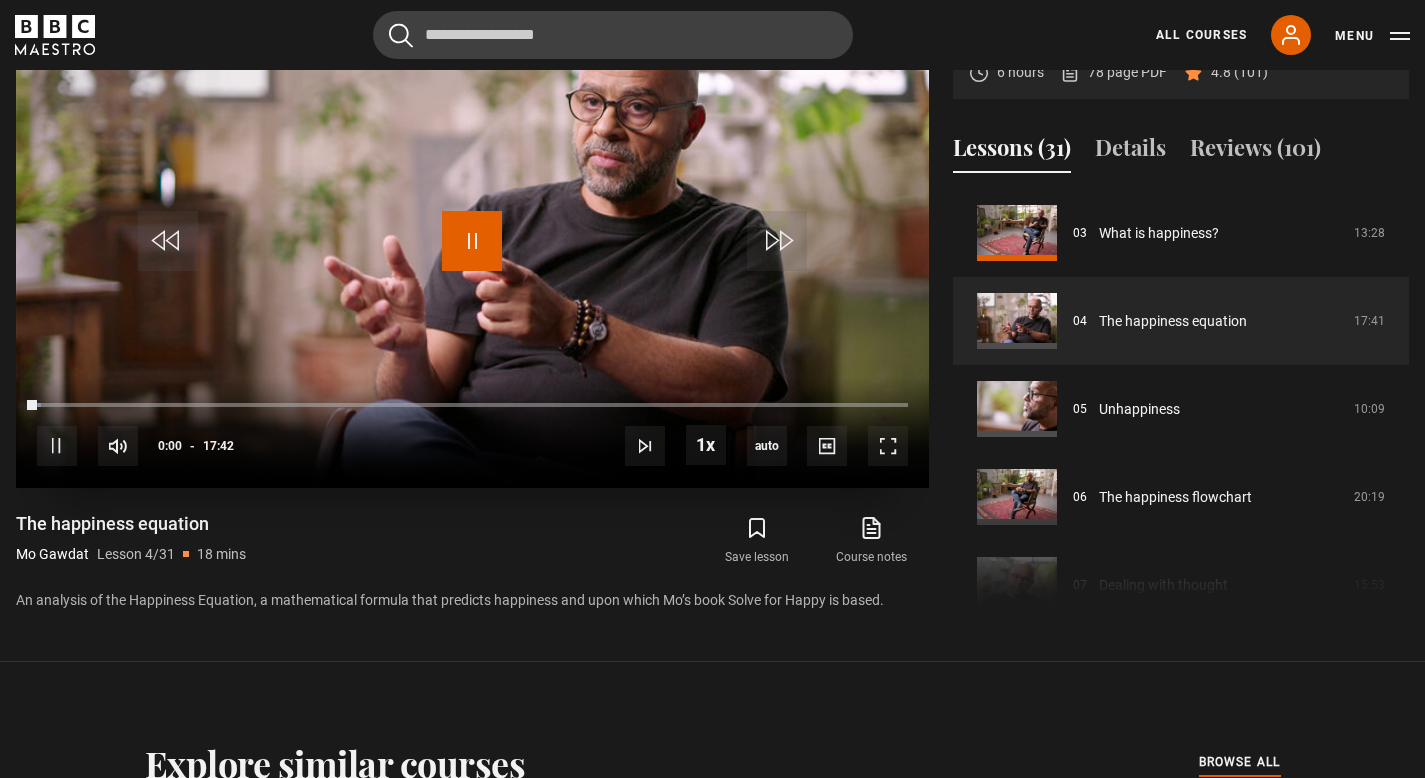 click at bounding box center (472, 241) 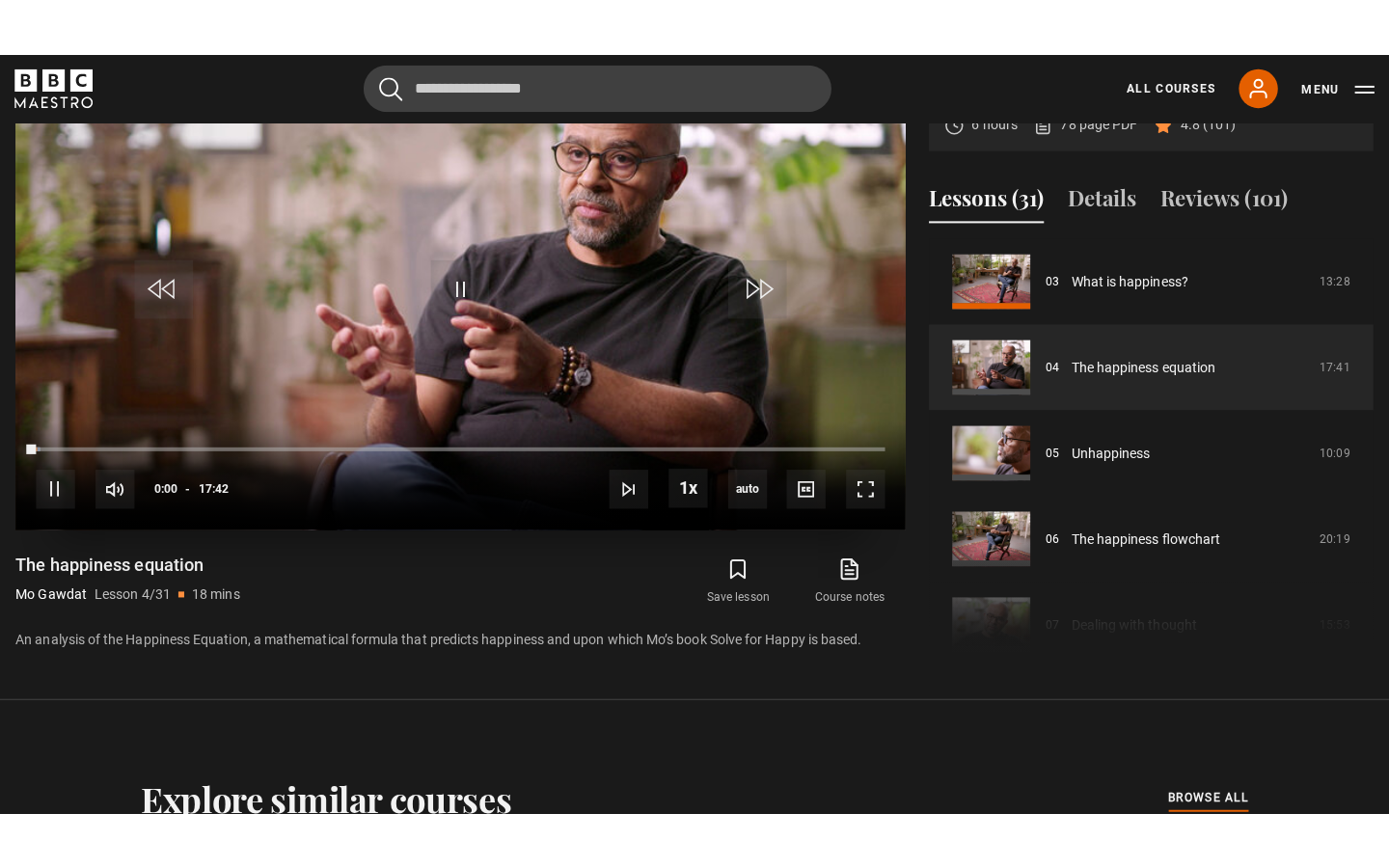 scroll, scrollTop: 853, scrollLeft: 0, axis: vertical 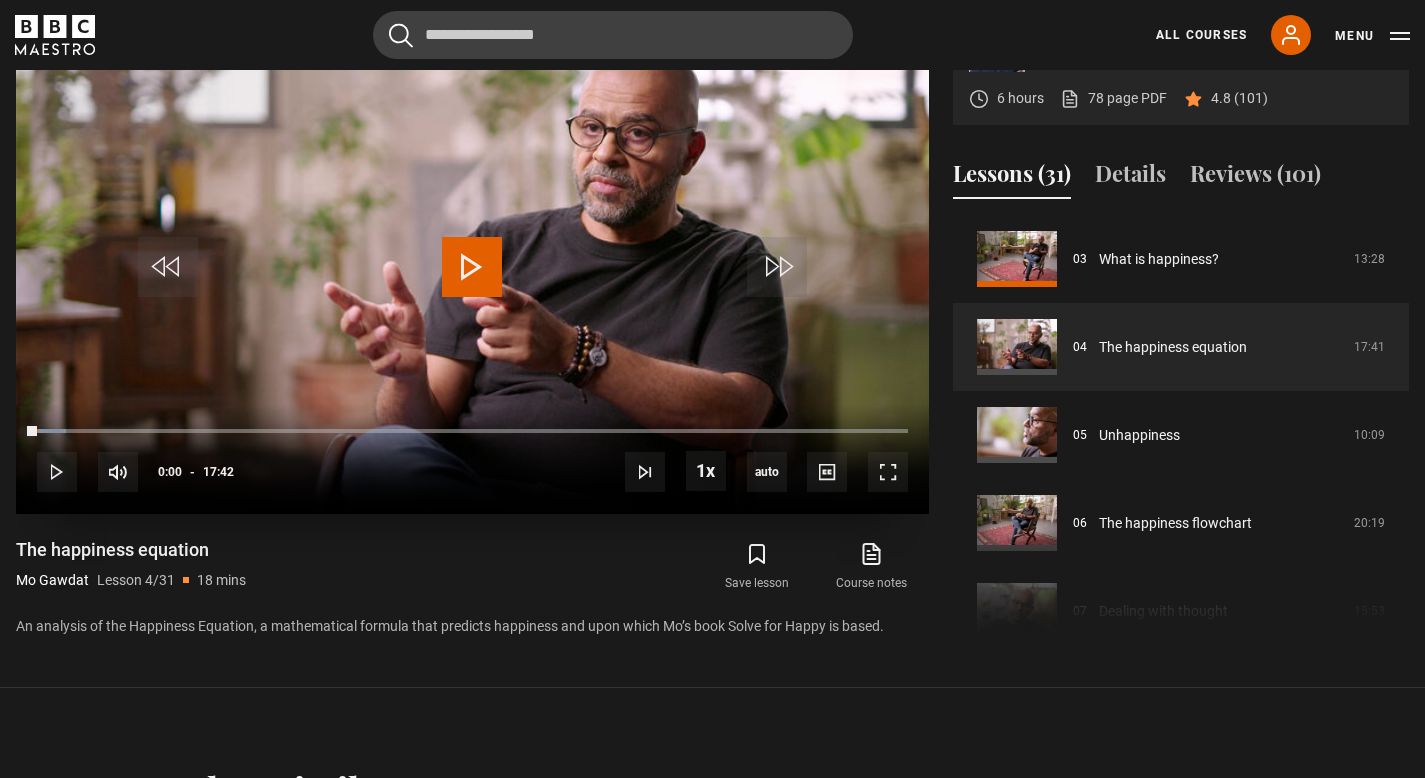 click at bounding box center (472, 267) 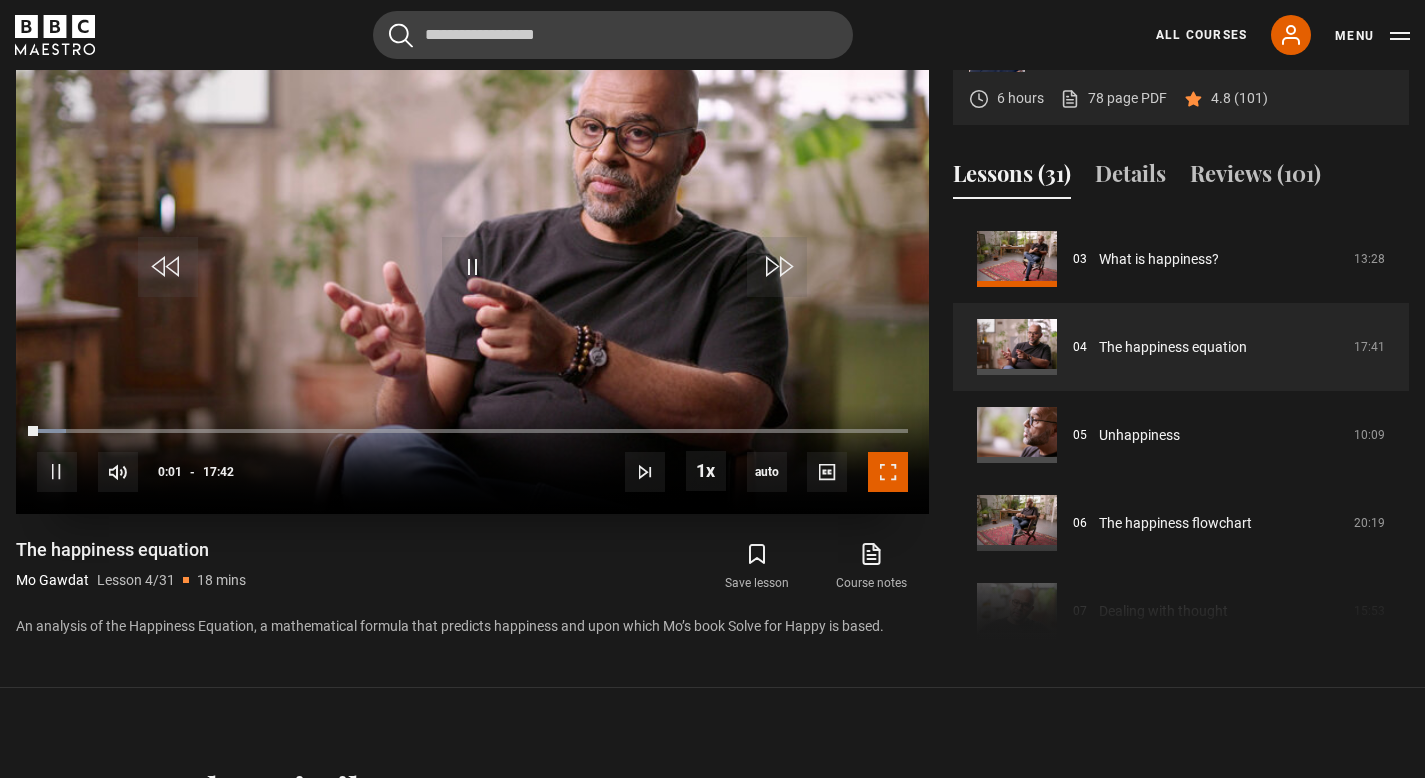 click at bounding box center (888, 472) 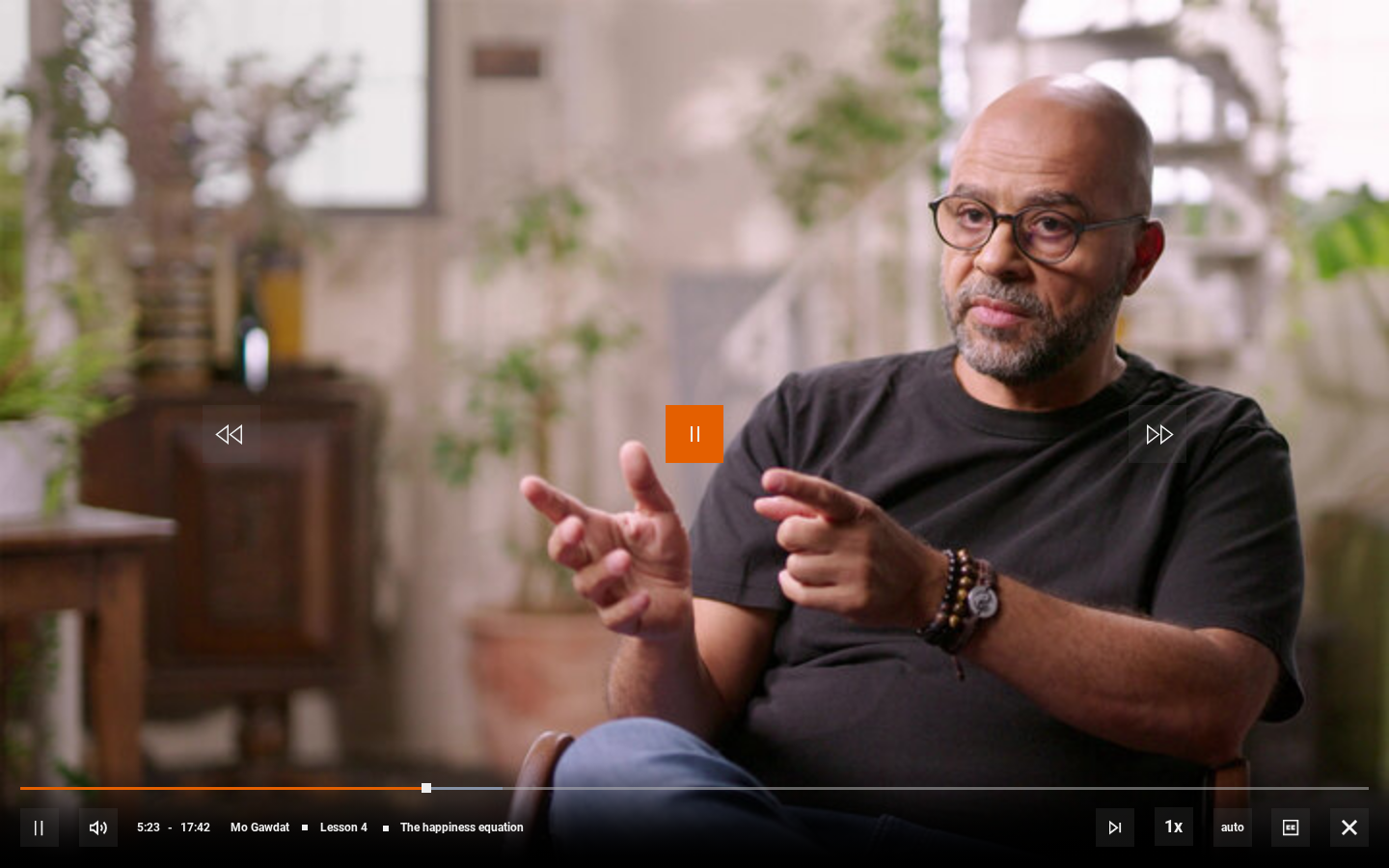 click at bounding box center (694, 434) 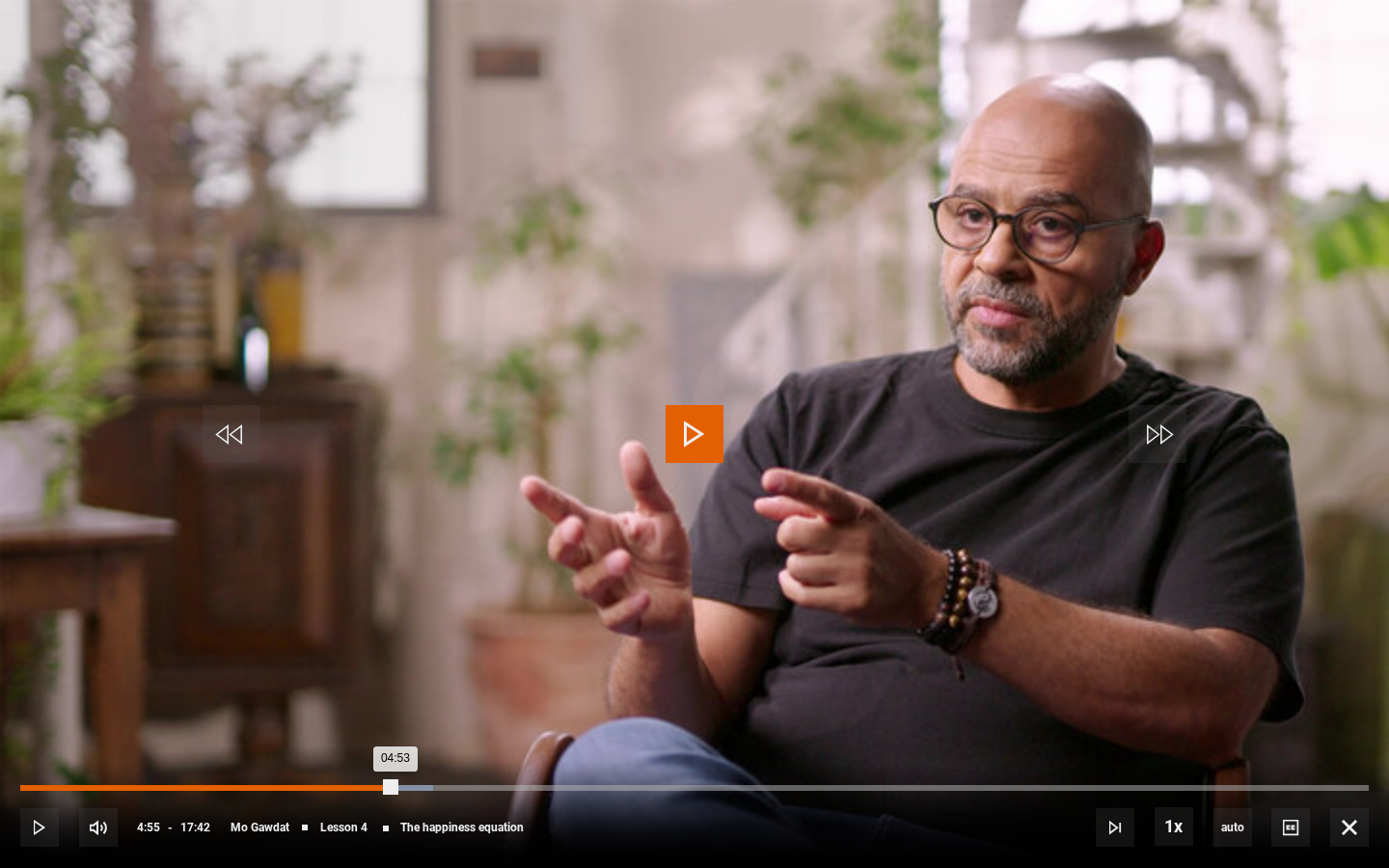 drag, startPoint x: 429, startPoint y: 790, endPoint x: 393, endPoint y: 785, distance: 36.345564 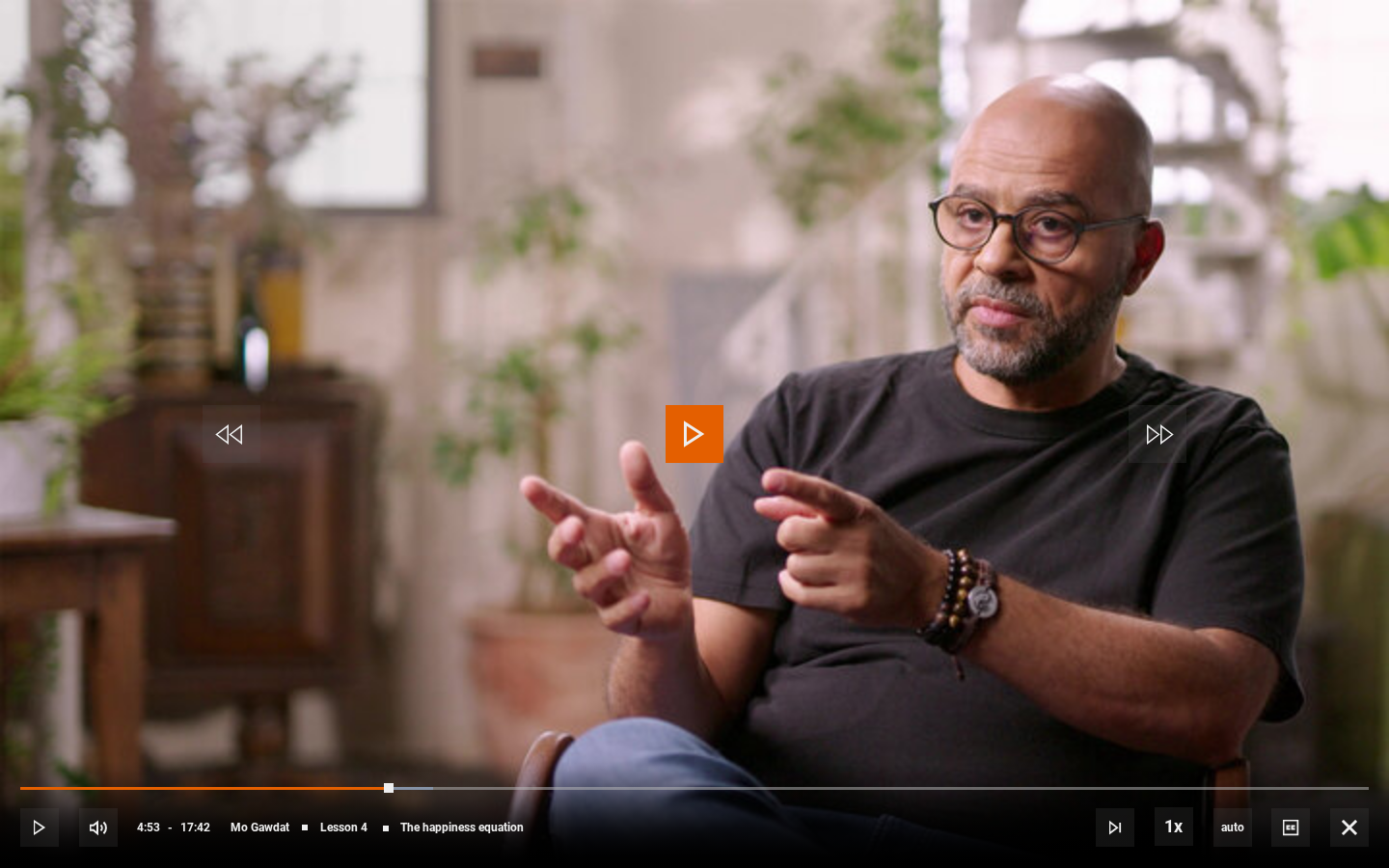 click at bounding box center (694, 434) 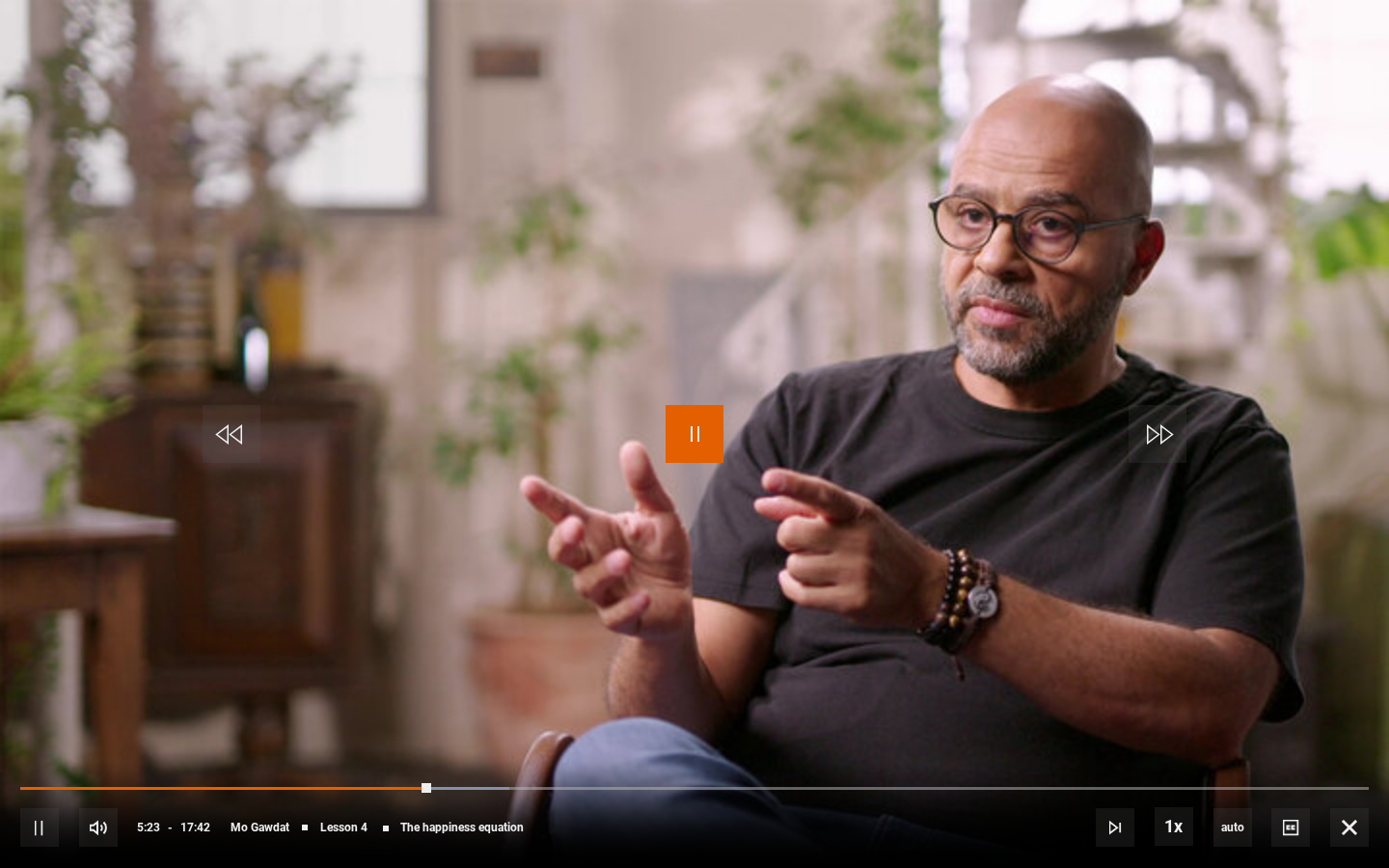 click at bounding box center [694, 434] 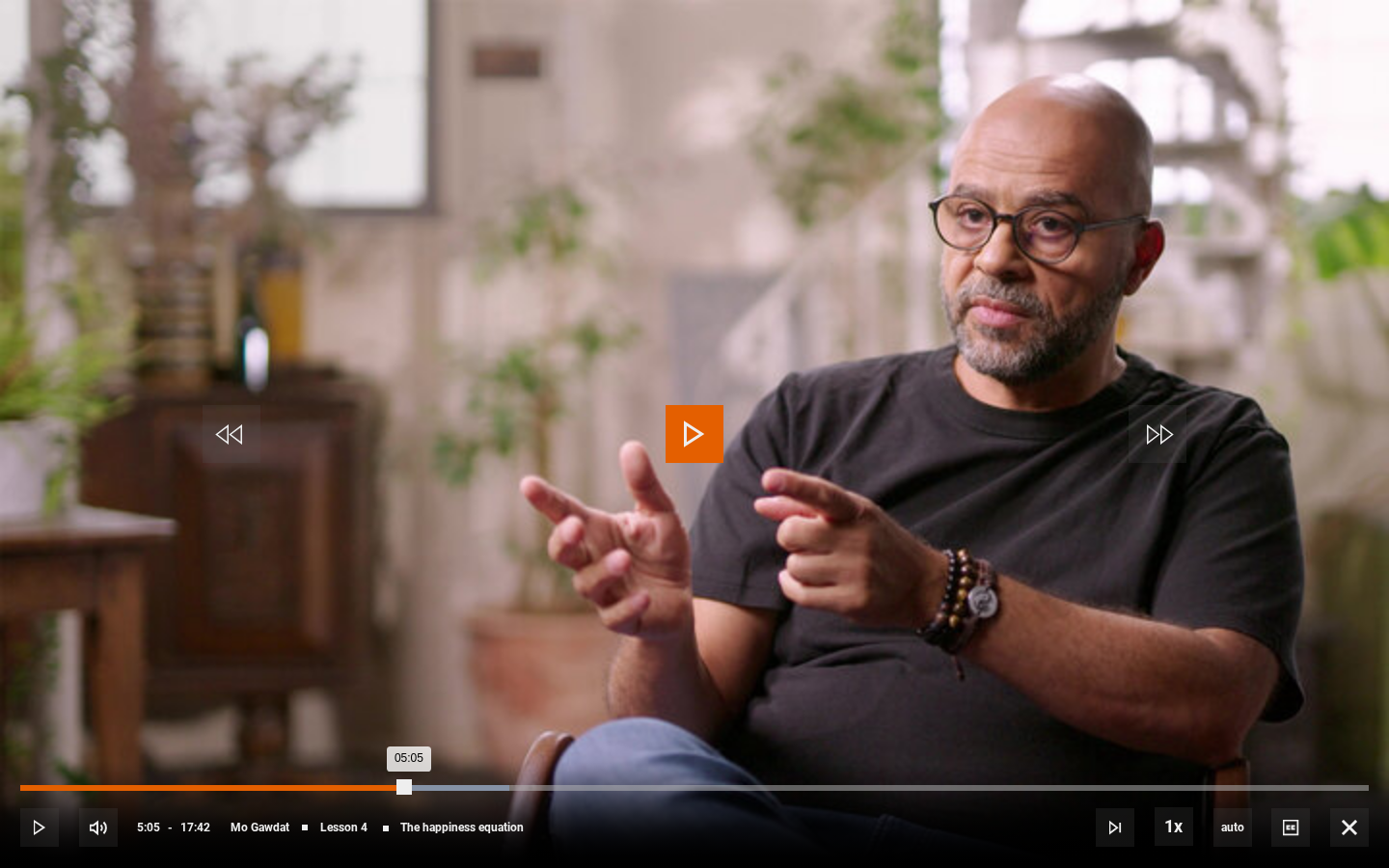 drag, startPoint x: 426, startPoint y: 783, endPoint x: 407, endPoint y: 783, distance: 19 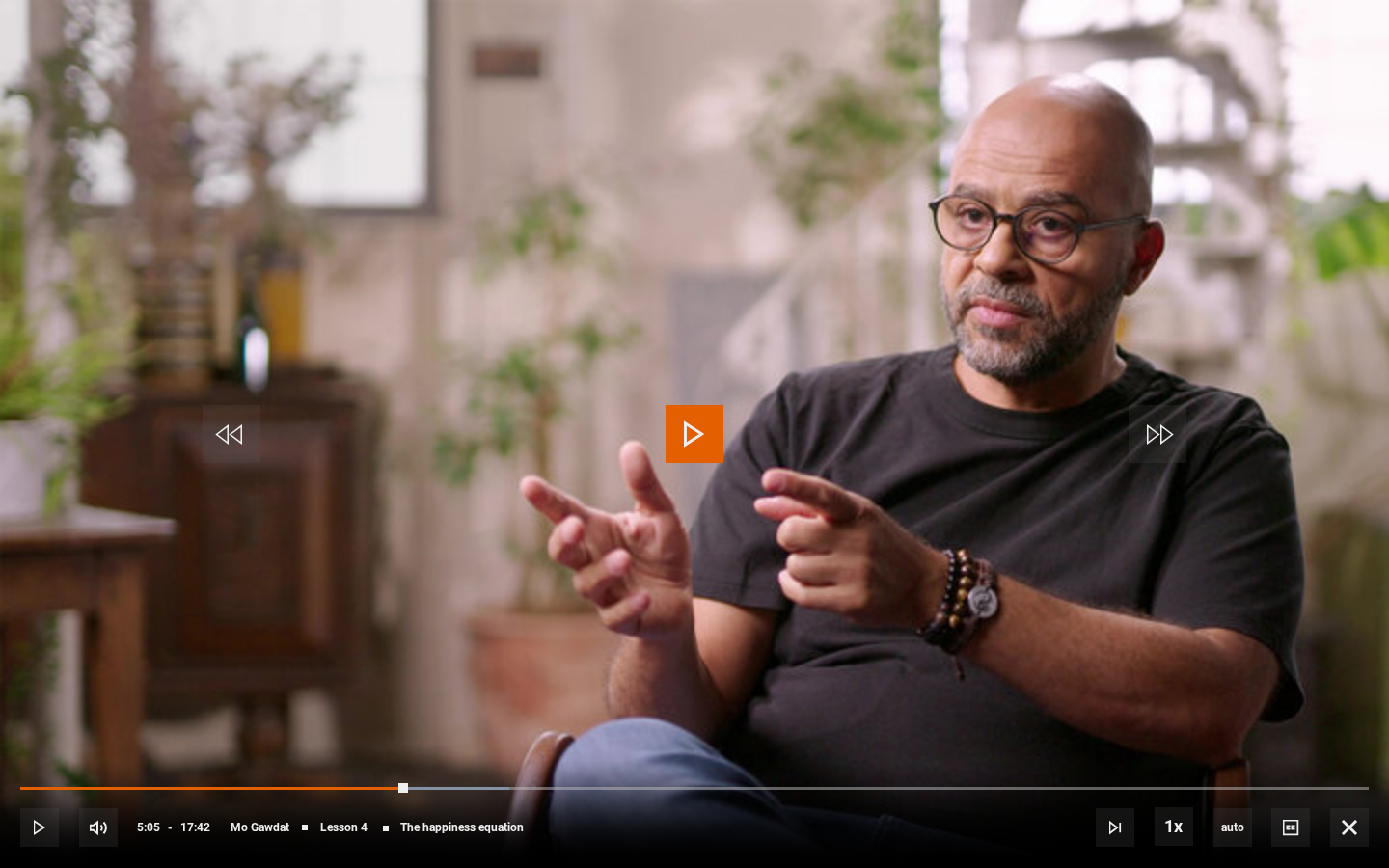 click at bounding box center [694, 434] 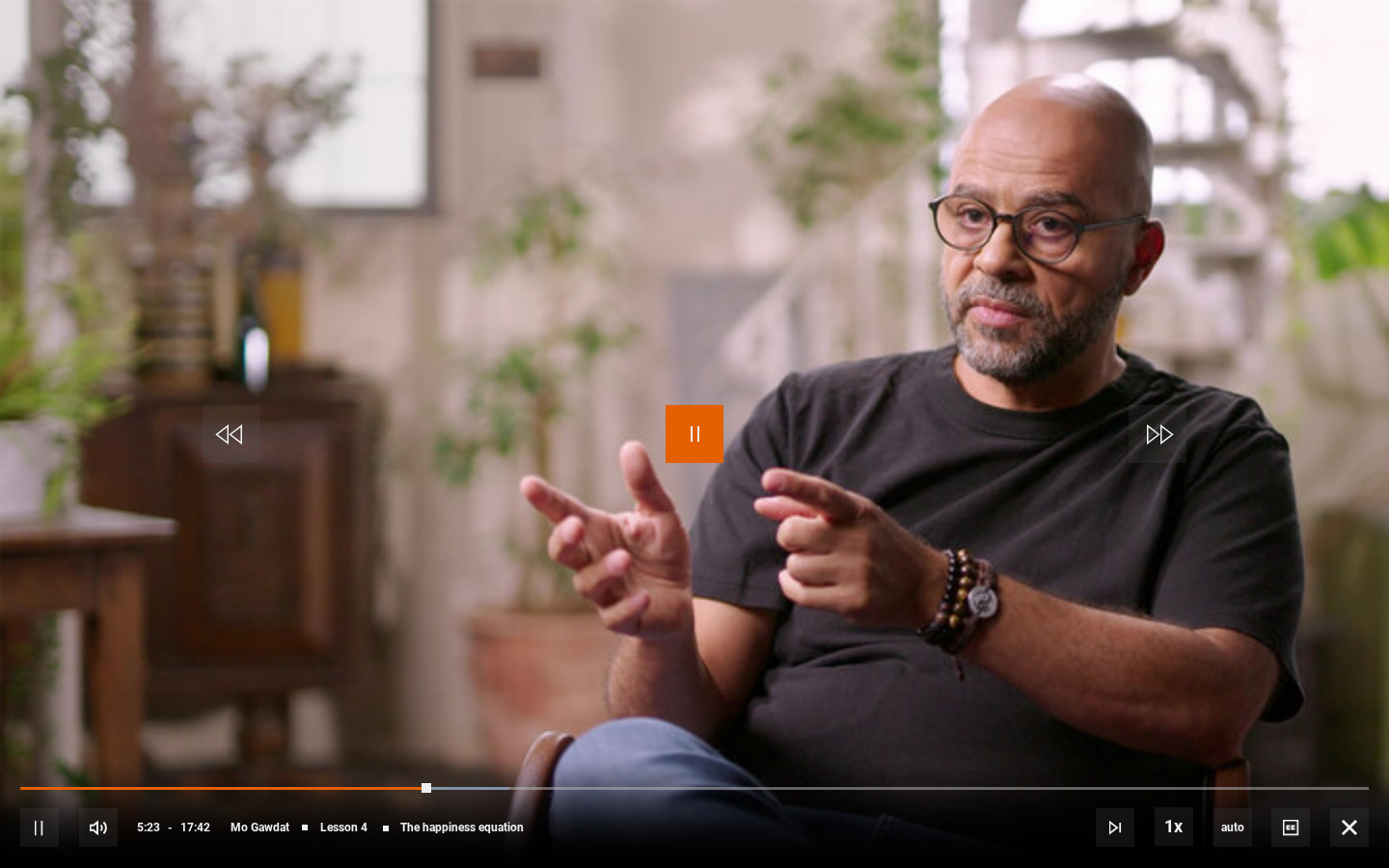 click at bounding box center (694, 434) 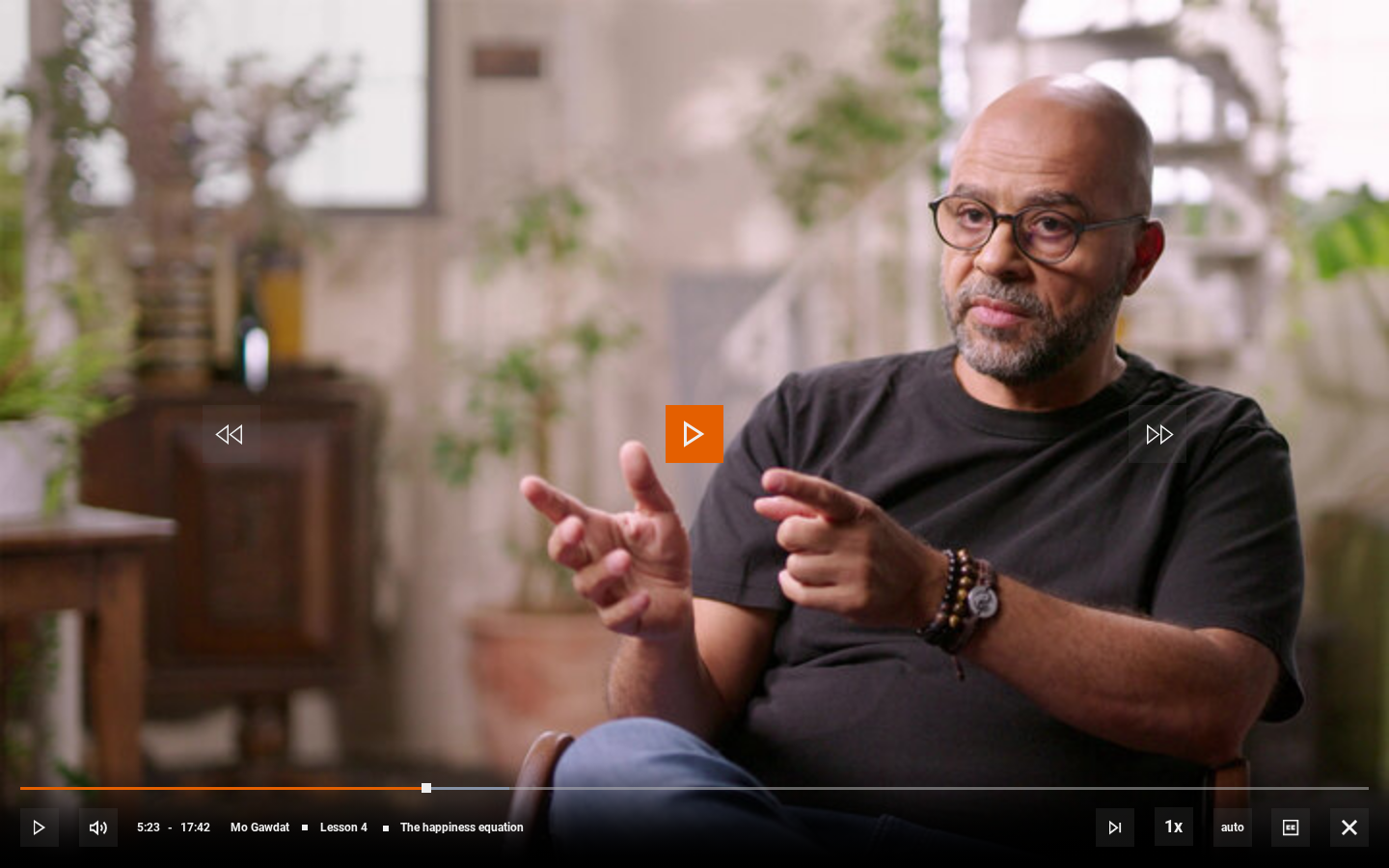 click at bounding box center [694, 434] 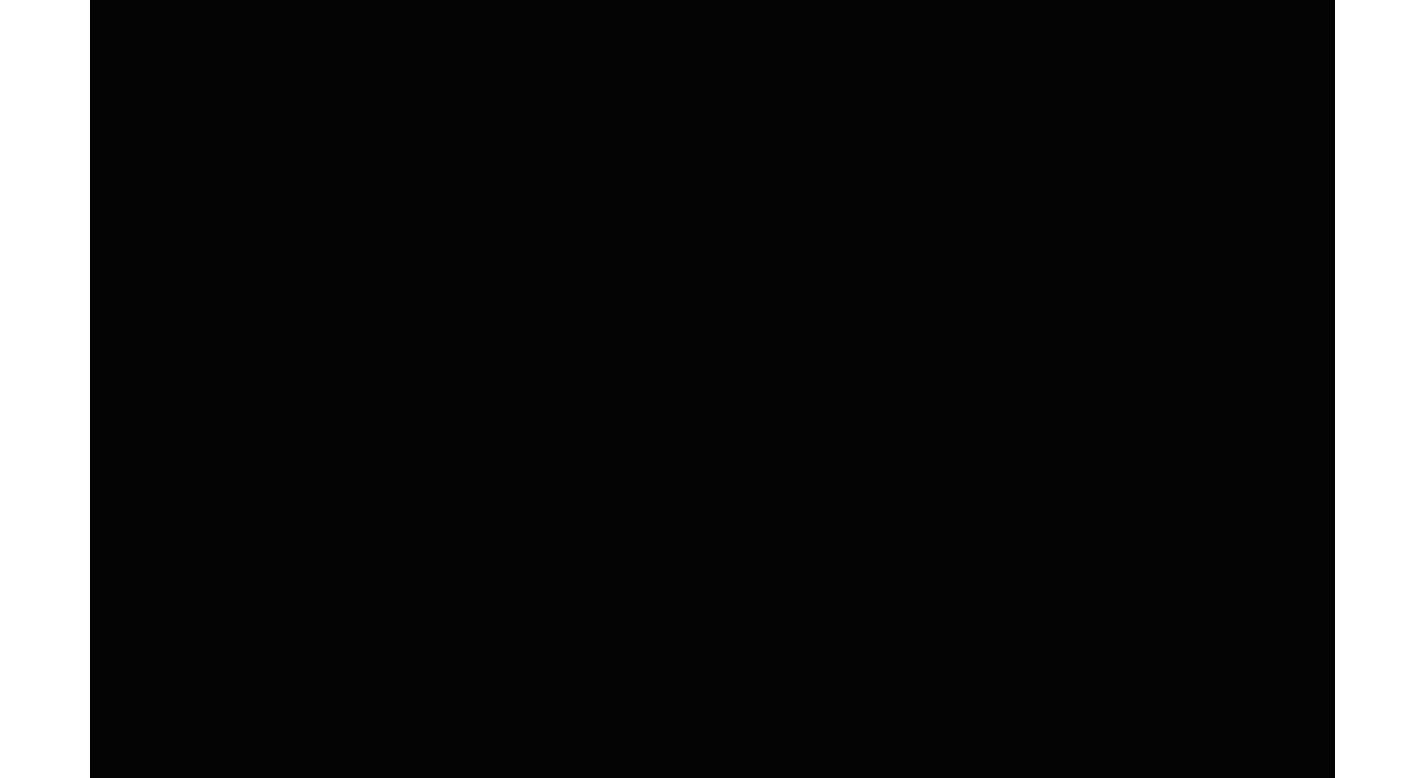 scroll, scrollTop: 910, scrollLeft: 0, axis: vertical 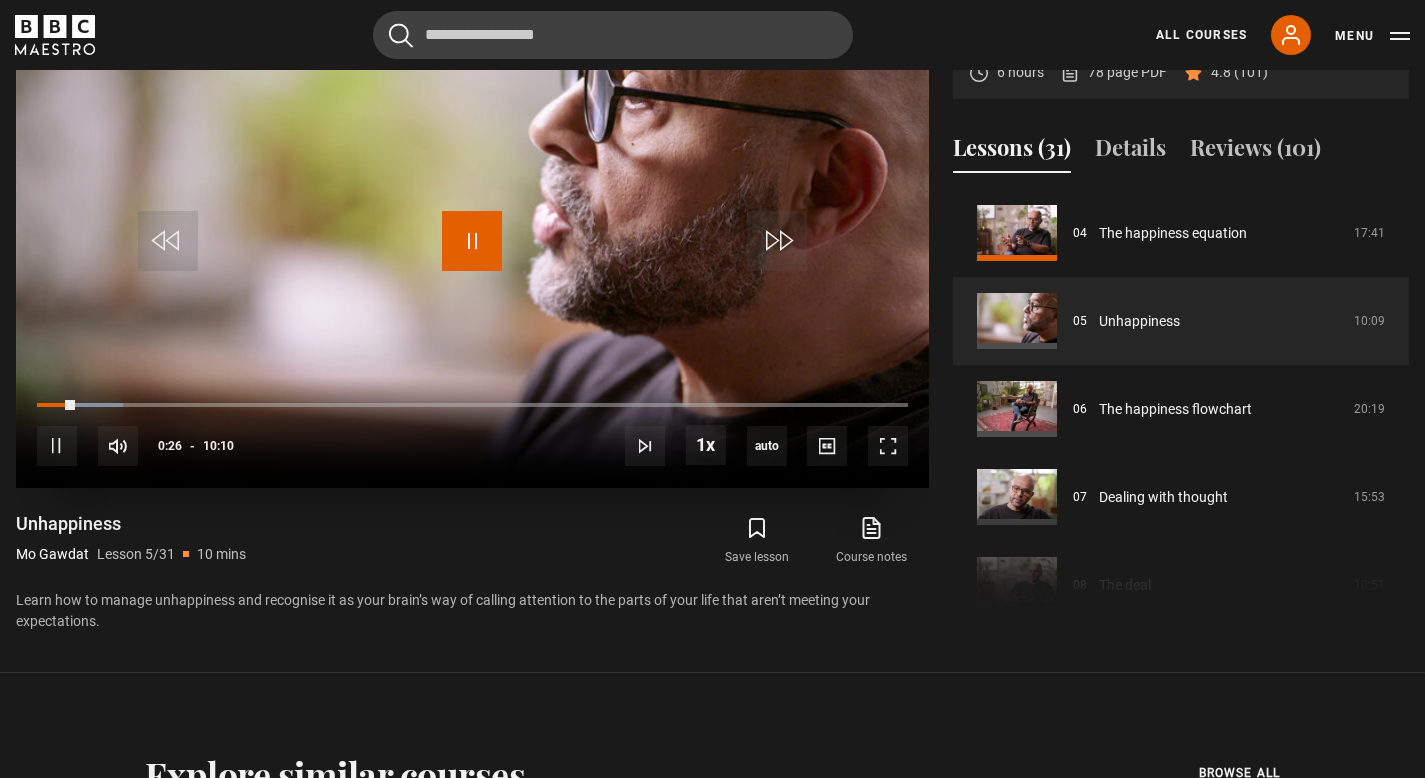 click at bounding box center (472, 241) 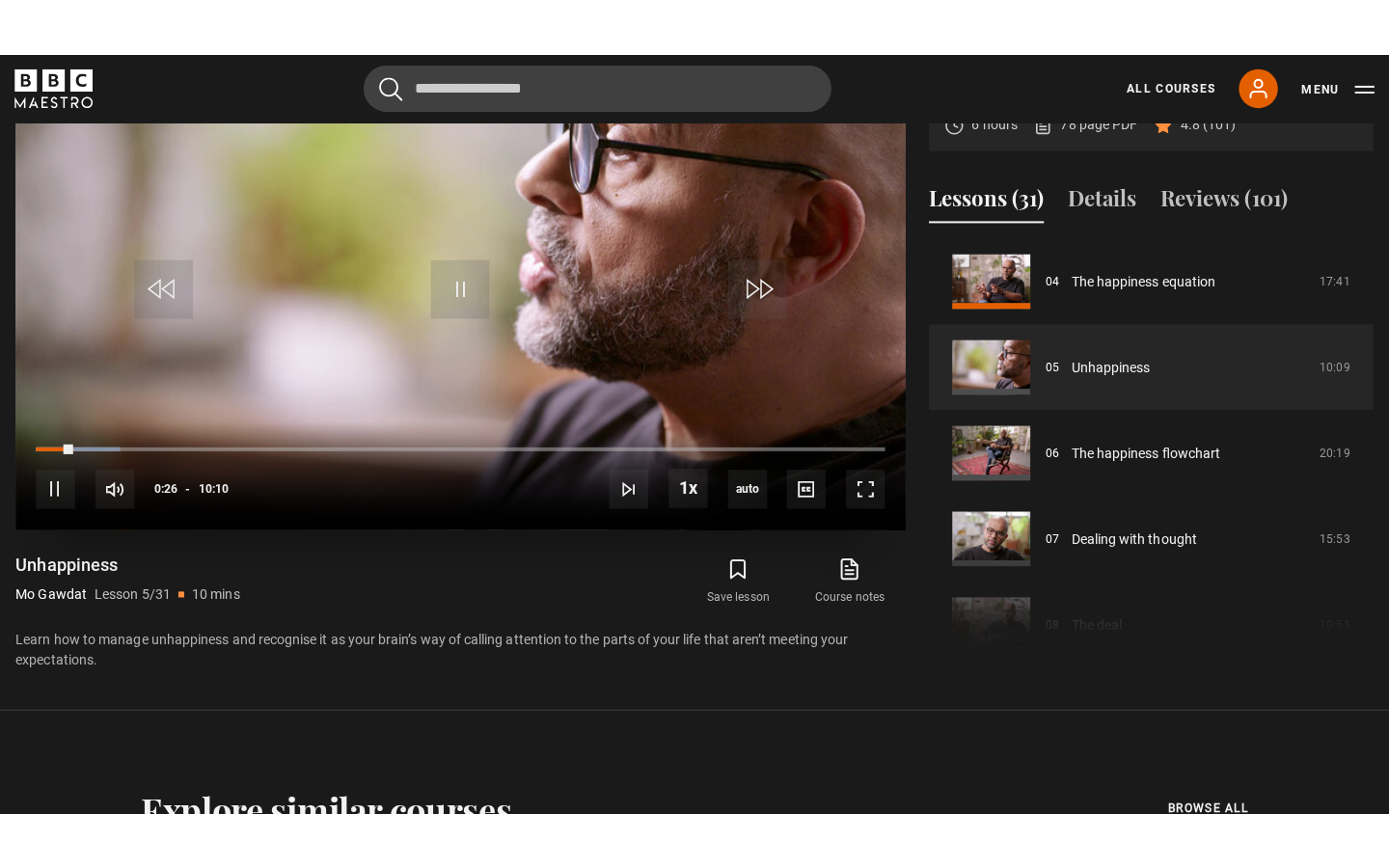 scroll, scrollTop: 853, scrollLeft: 0, axis: vertical 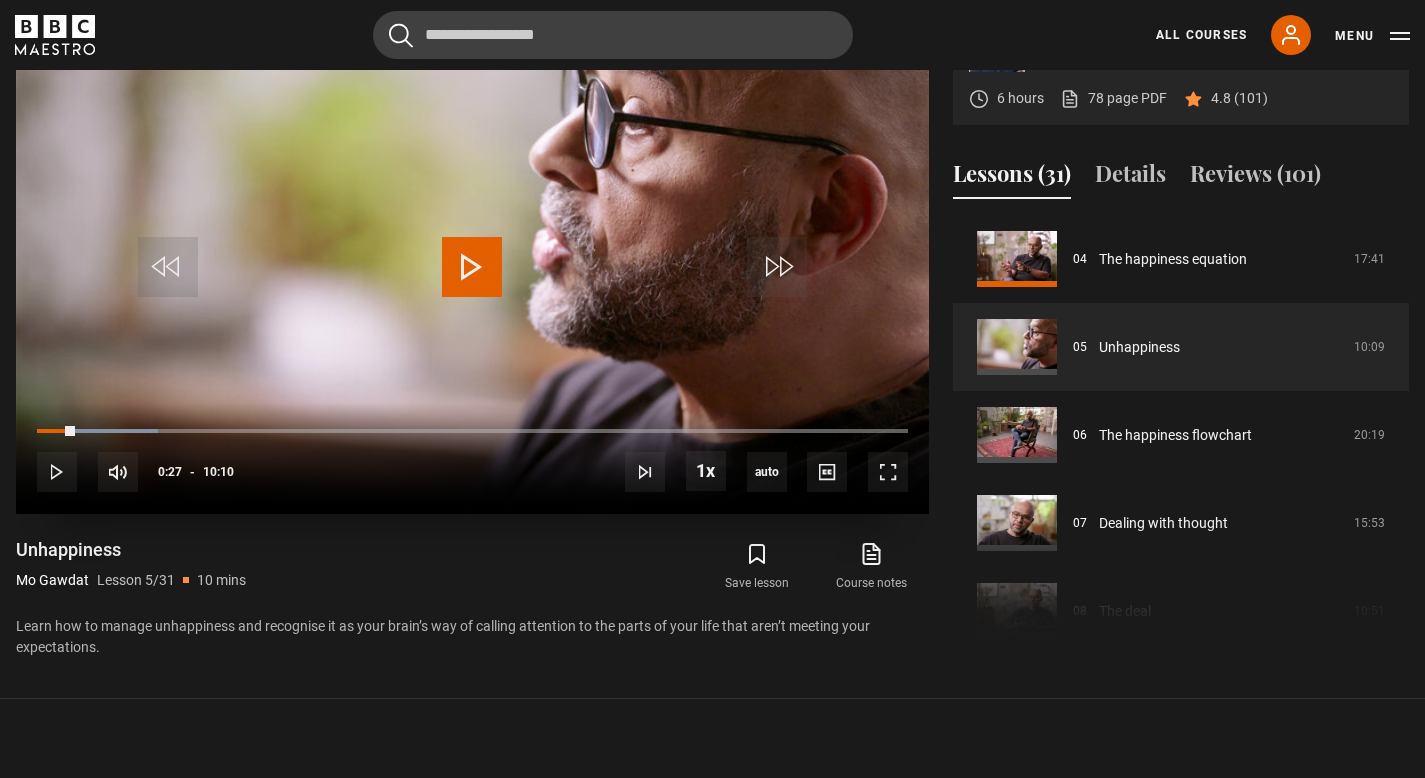click at bounding box center (472, 267) 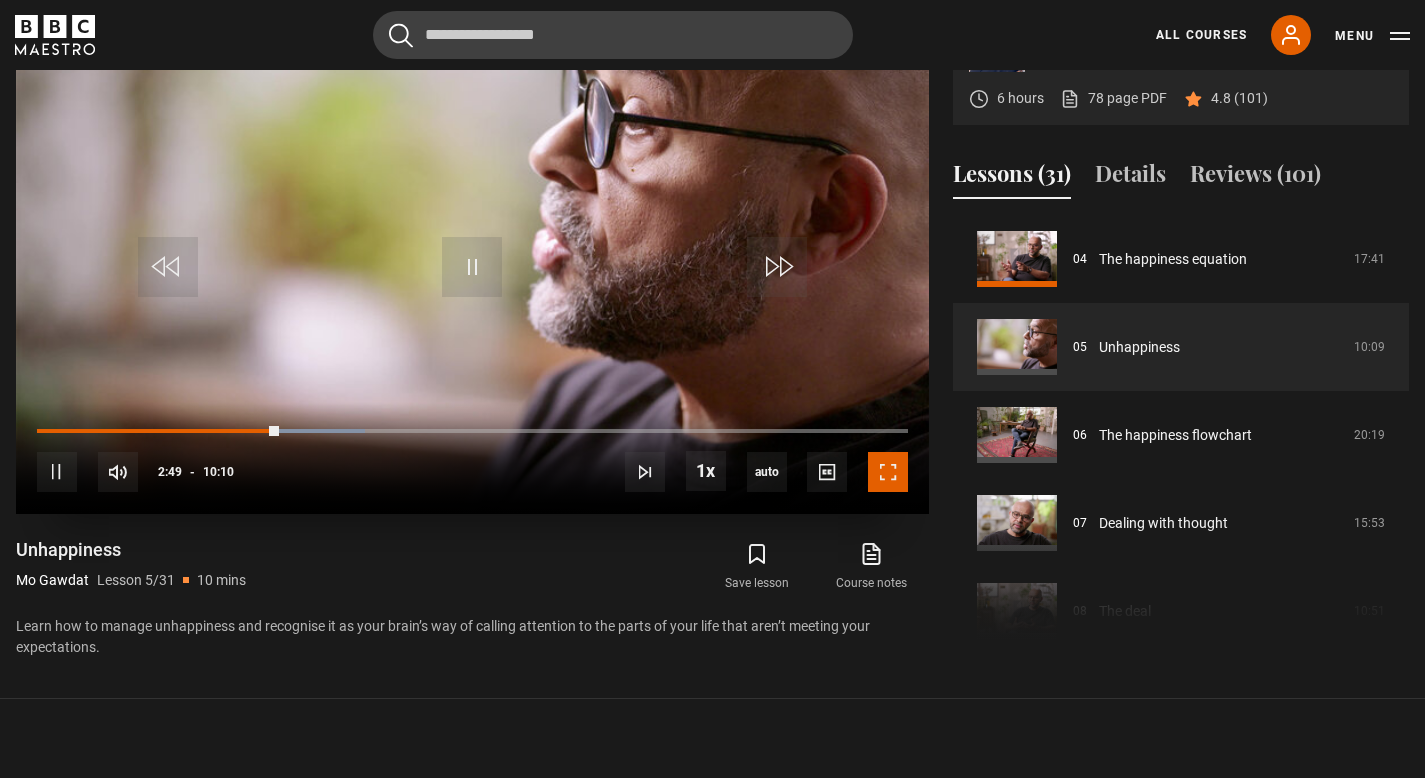 click at bounding box center (888, 472) 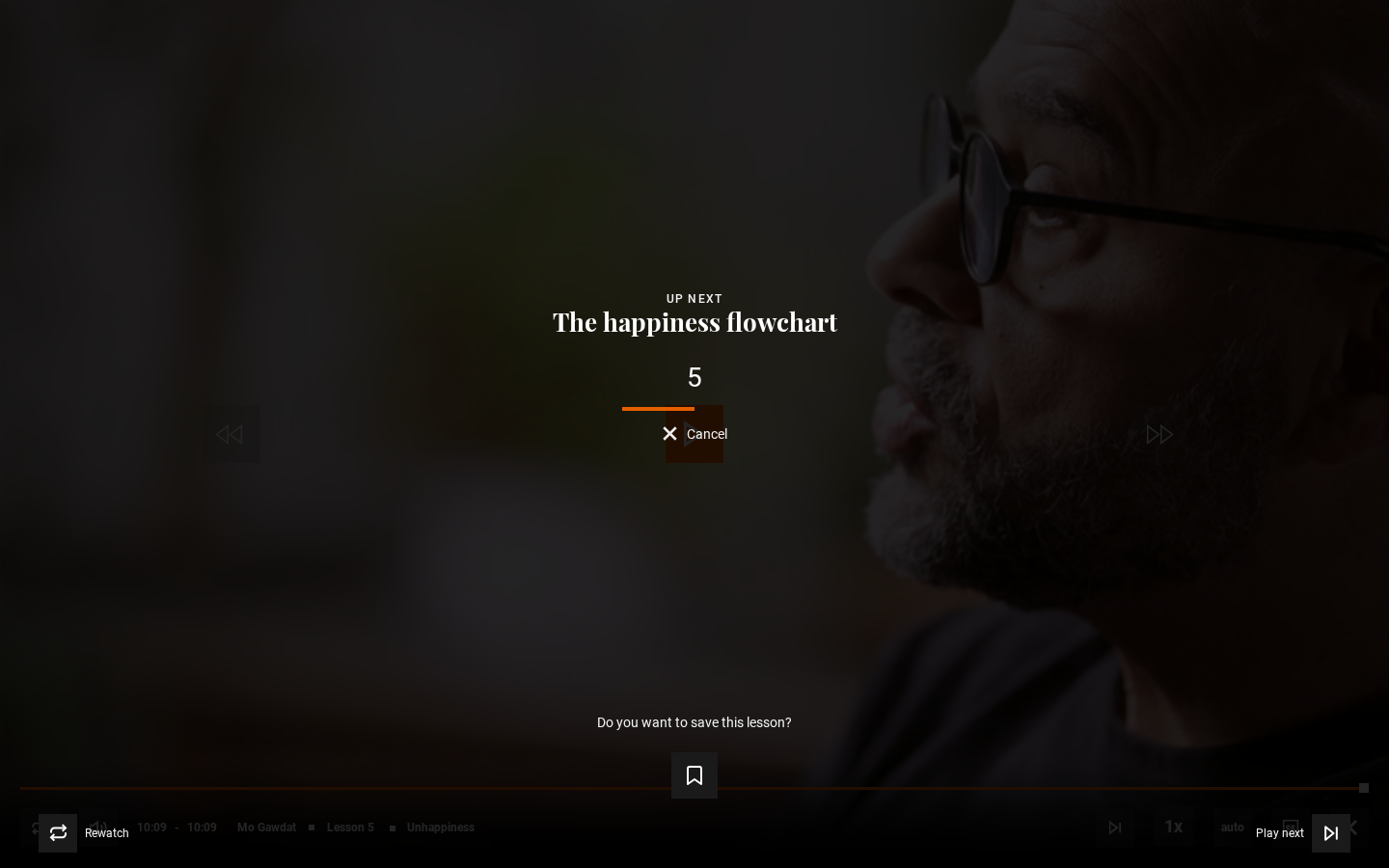 click on "Cancel" at bounding box center [694, 433] 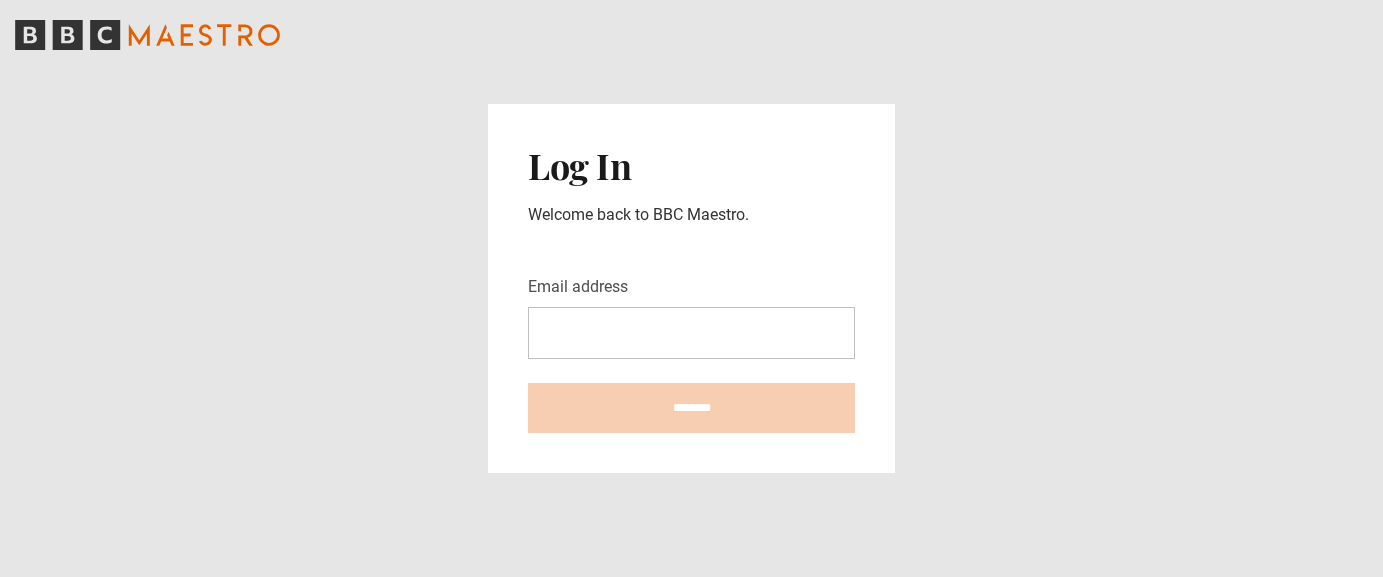 scroll, scrollTop: 0, scrollLeft: 0, axis: both 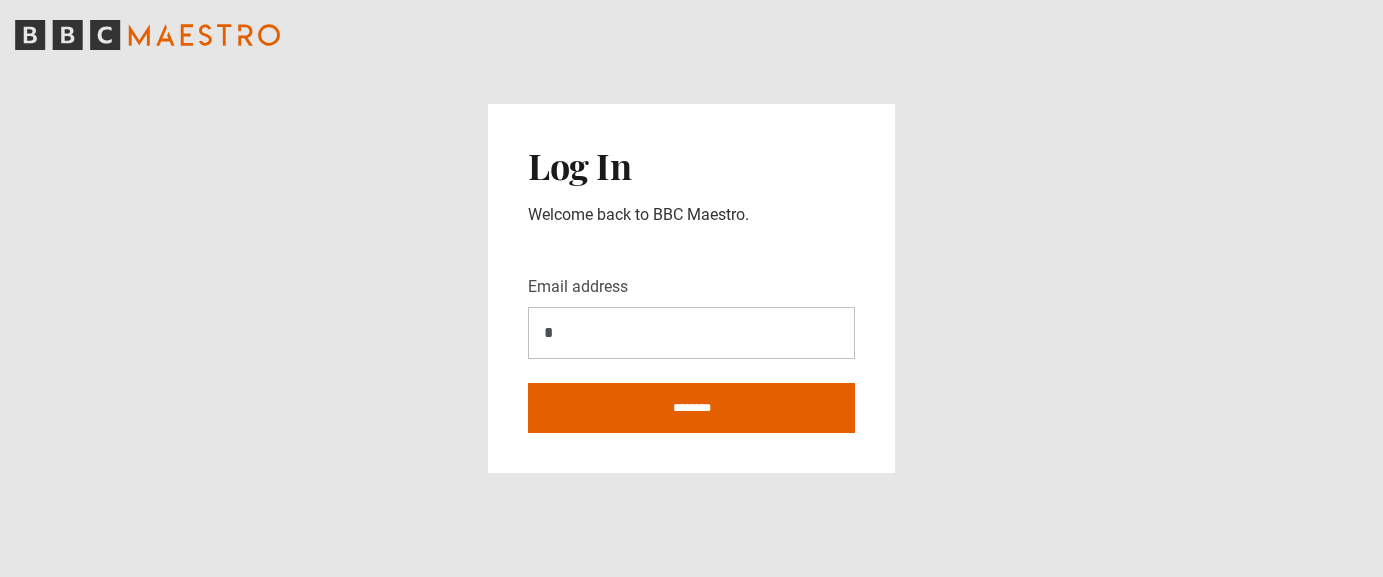 type on "**********" 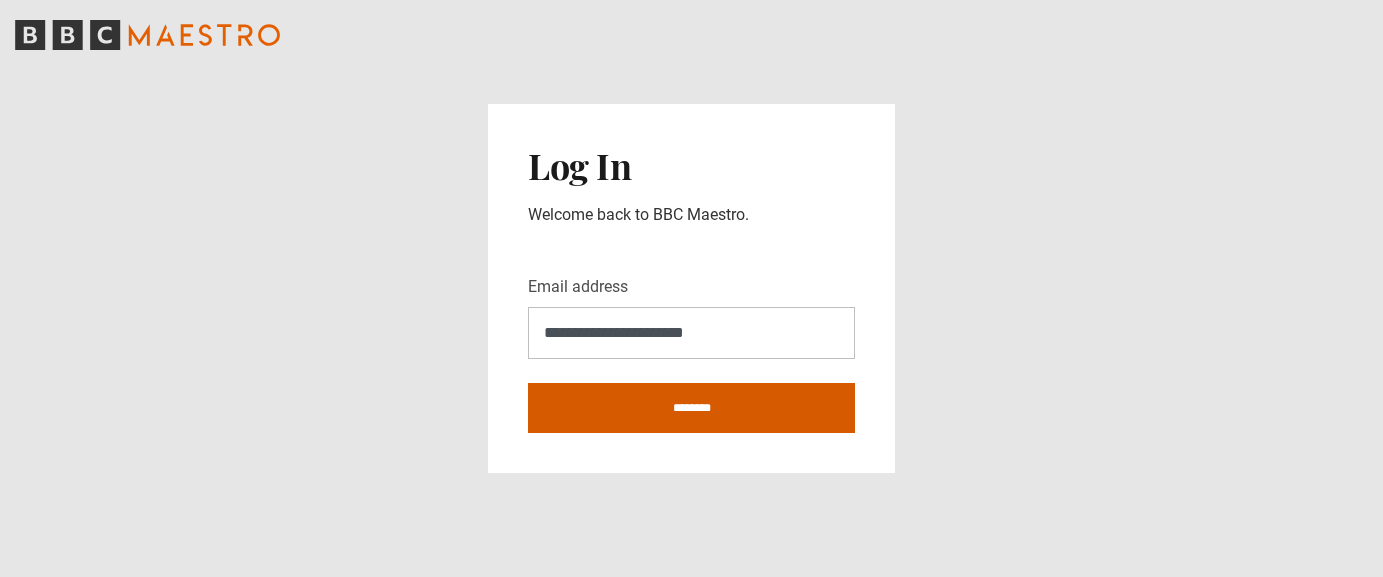 click on "********" at bounding box center (691, 408) 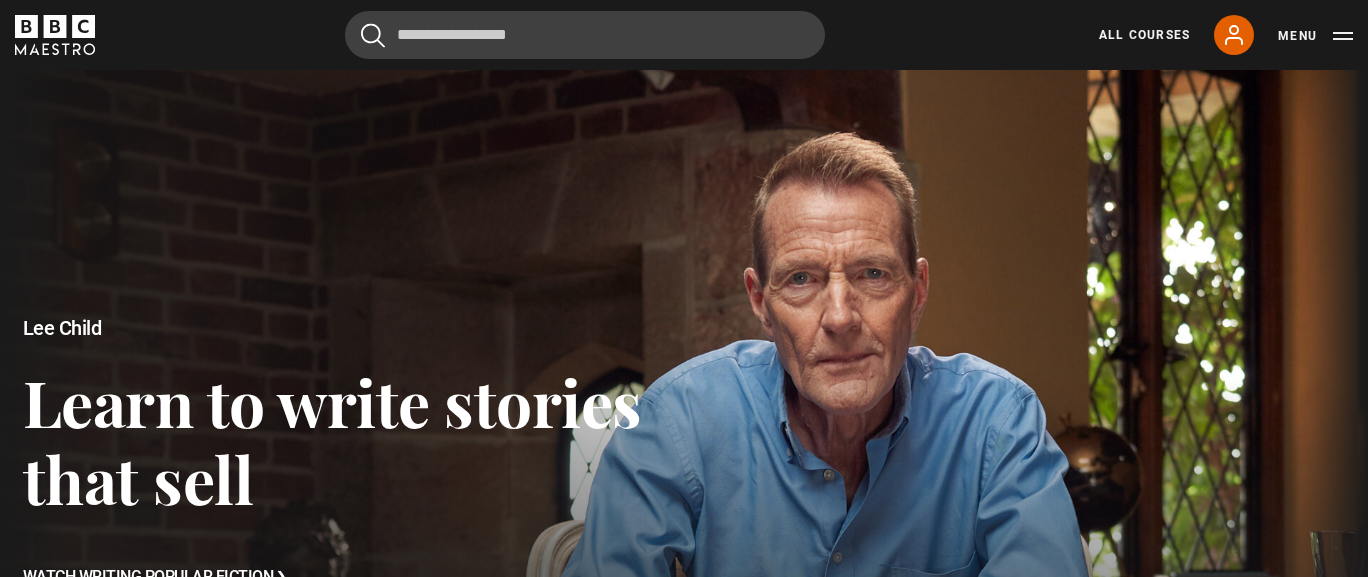 scroll, scrollTop: 0, scrollLeft: 0, axis: both 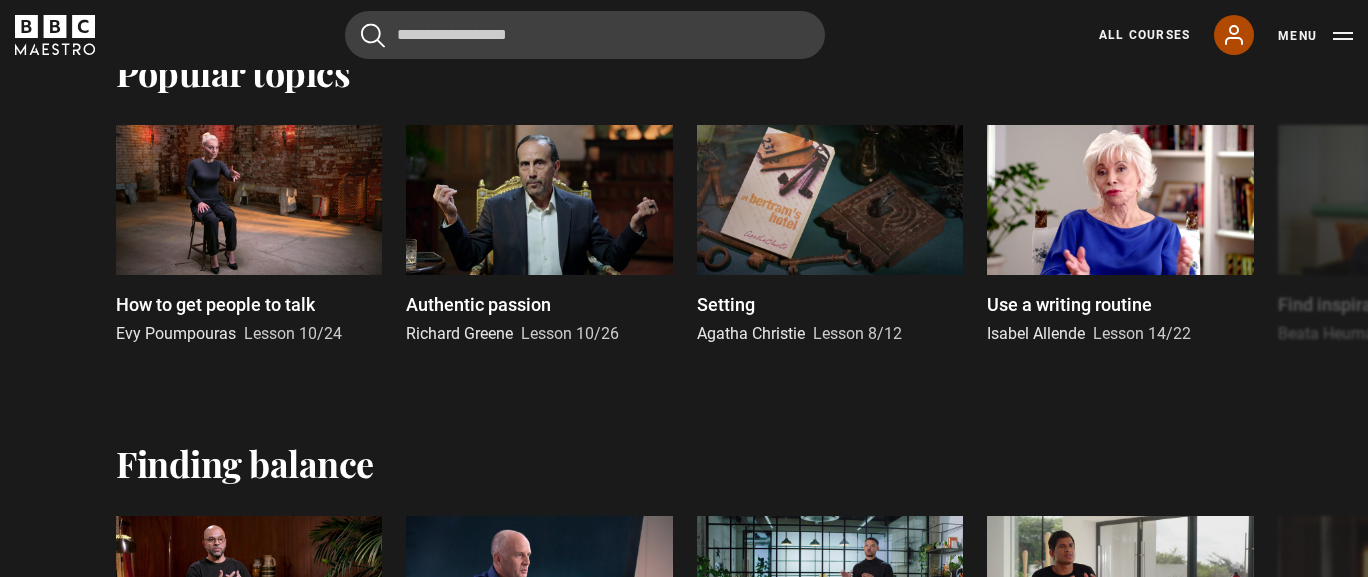 click 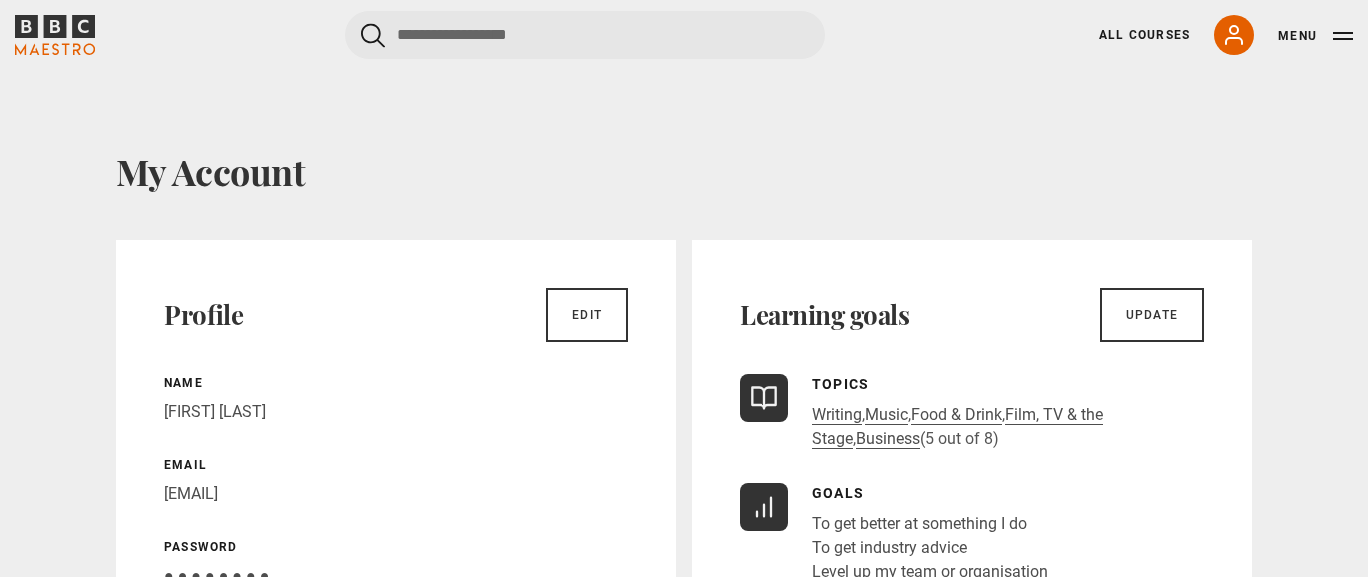 scroll, scrollTop: 0, scrollLeft: 0, axis: both 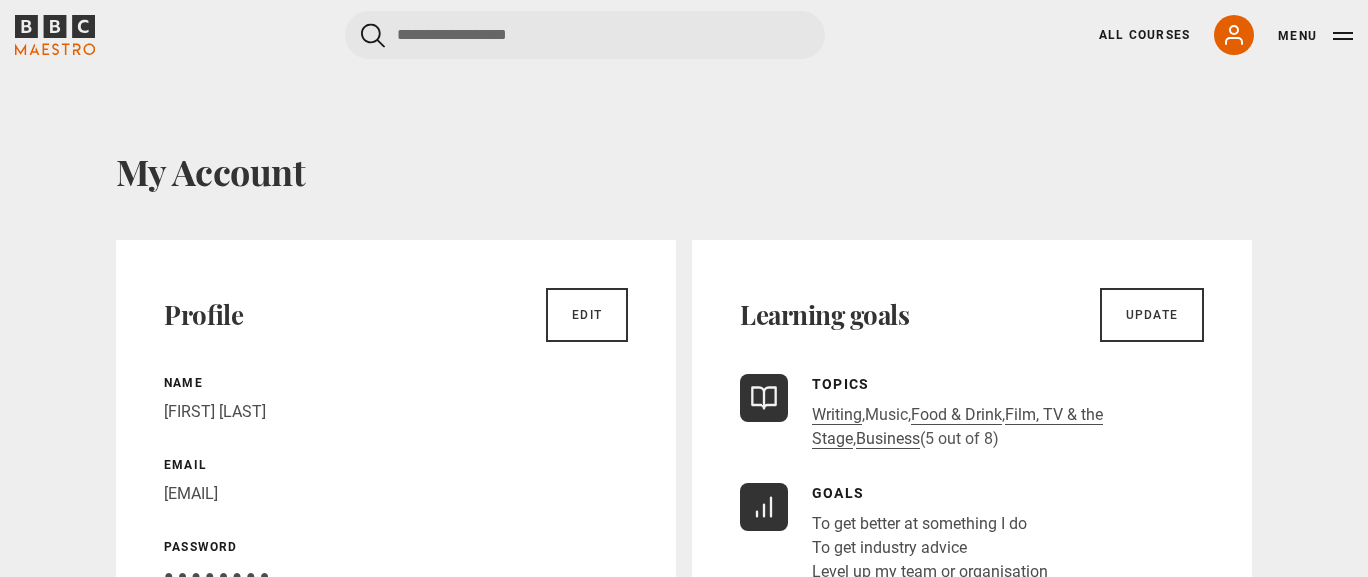click on "Music" at bounding box center [886, 415] 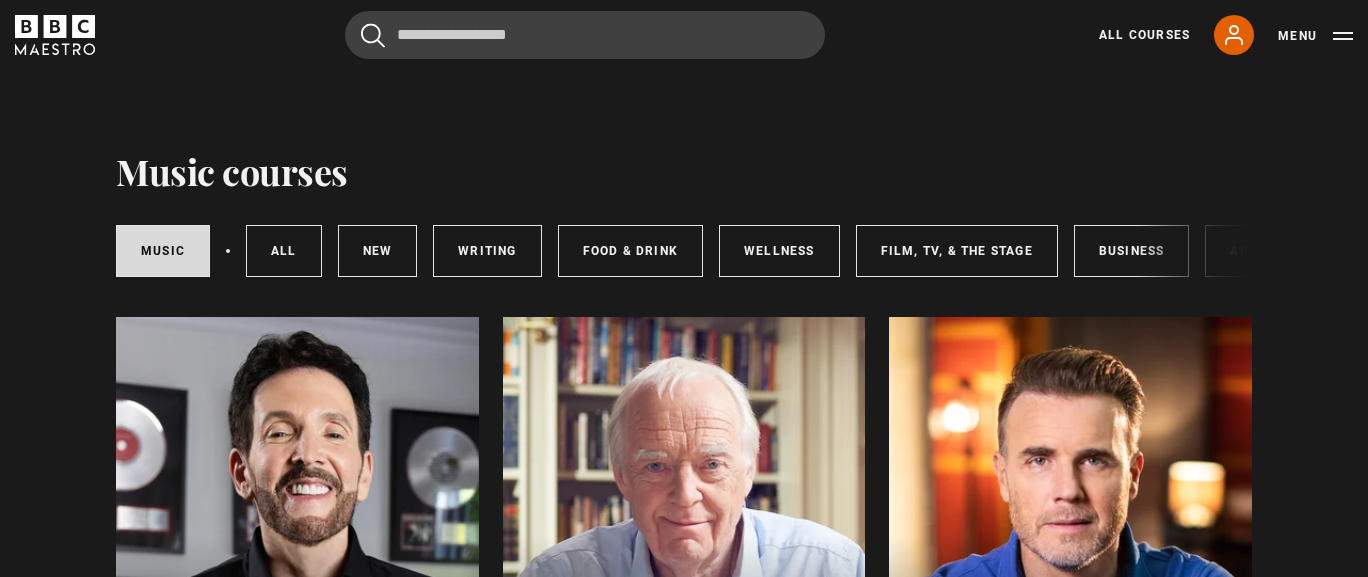 scroll, scrollTop: 0, scrollLeft: 0, axis: both 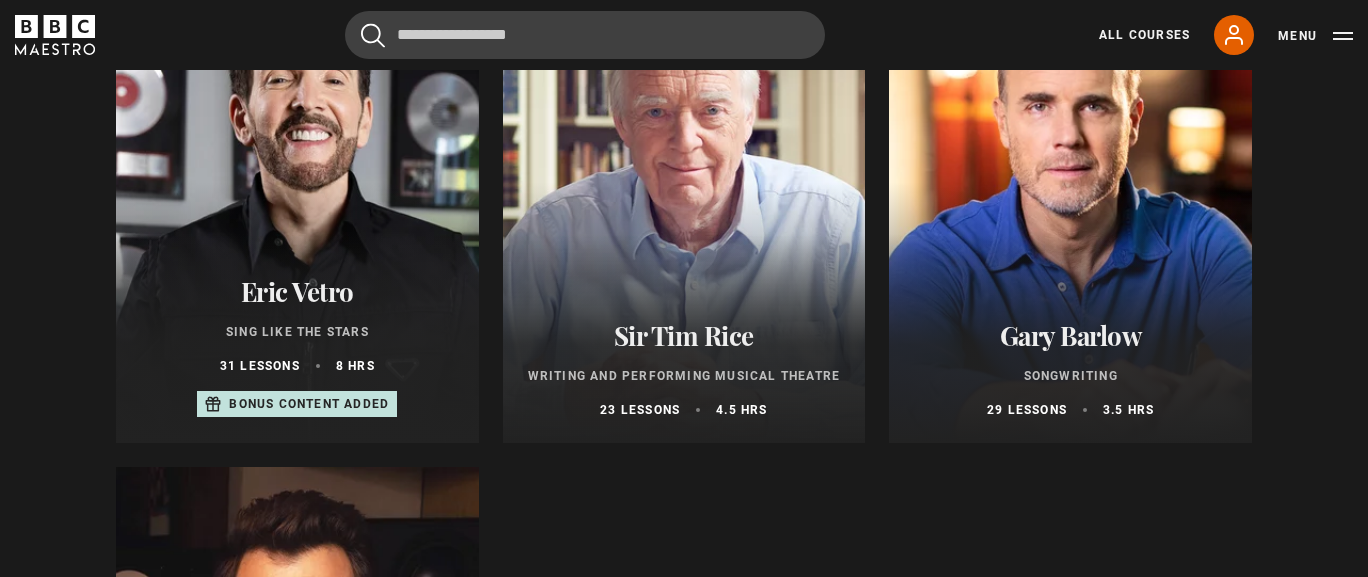 click on "Eric Vetro" at bounding box center (297, 291) 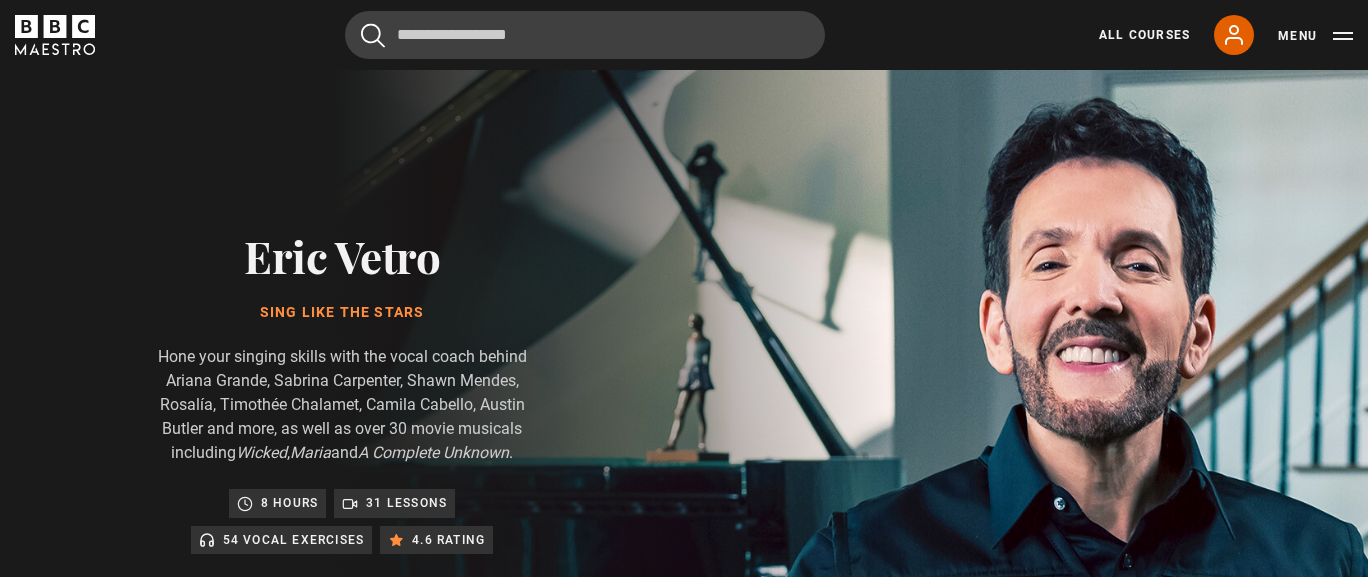 scroll, scrollTop: 0, scrollLeft: 0, axis: both 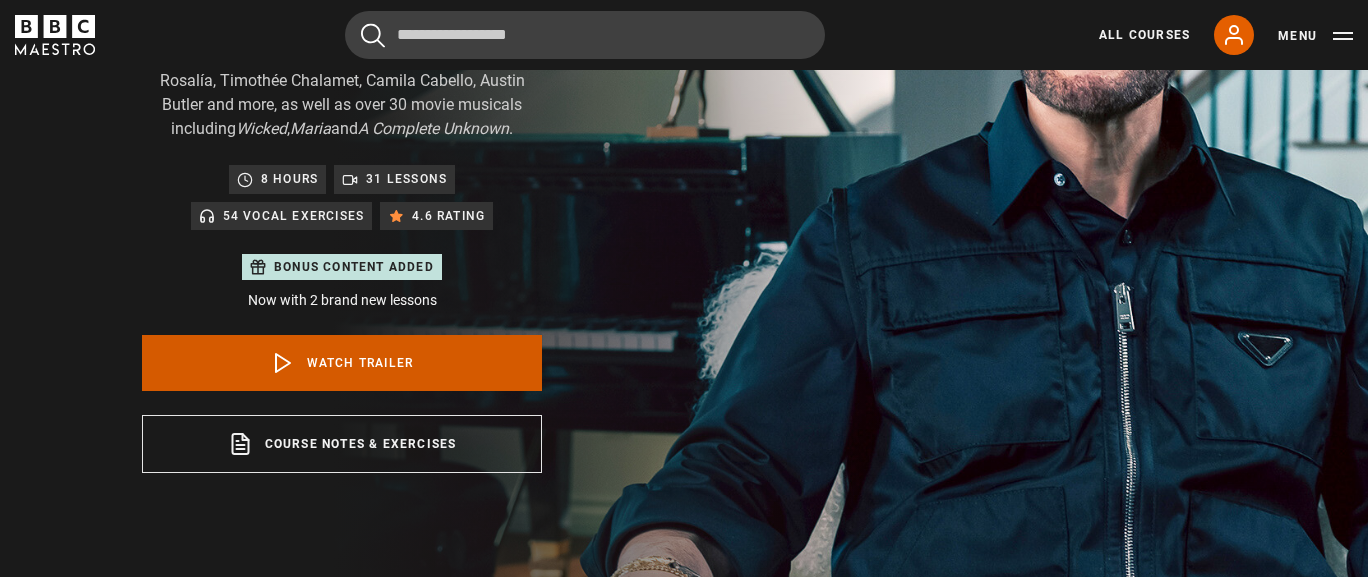 click on "Watch Trailer" at bounding box center [342, 363] 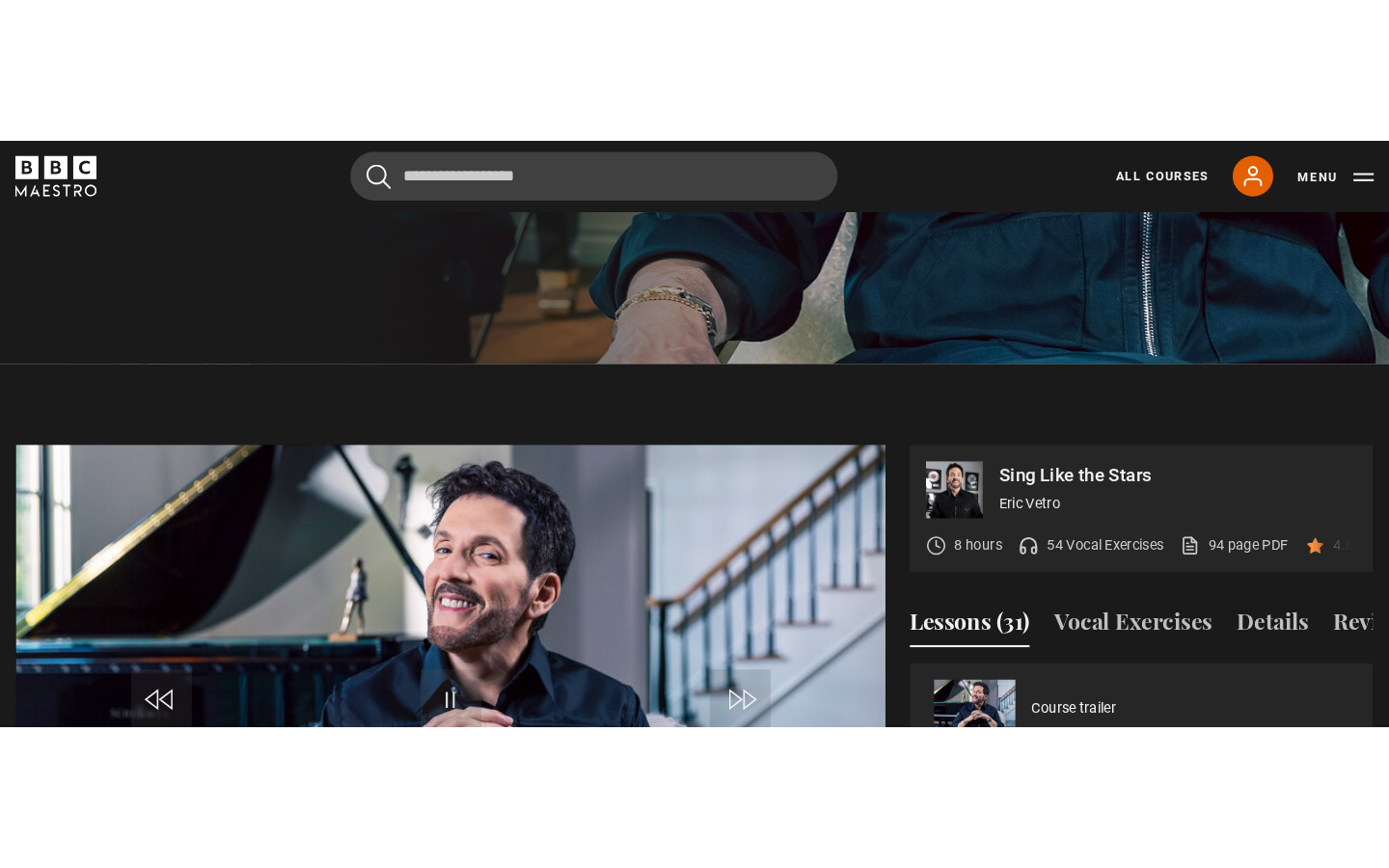 scroll, scrollTop: 930, scrollLeft: 0, axis: vertical 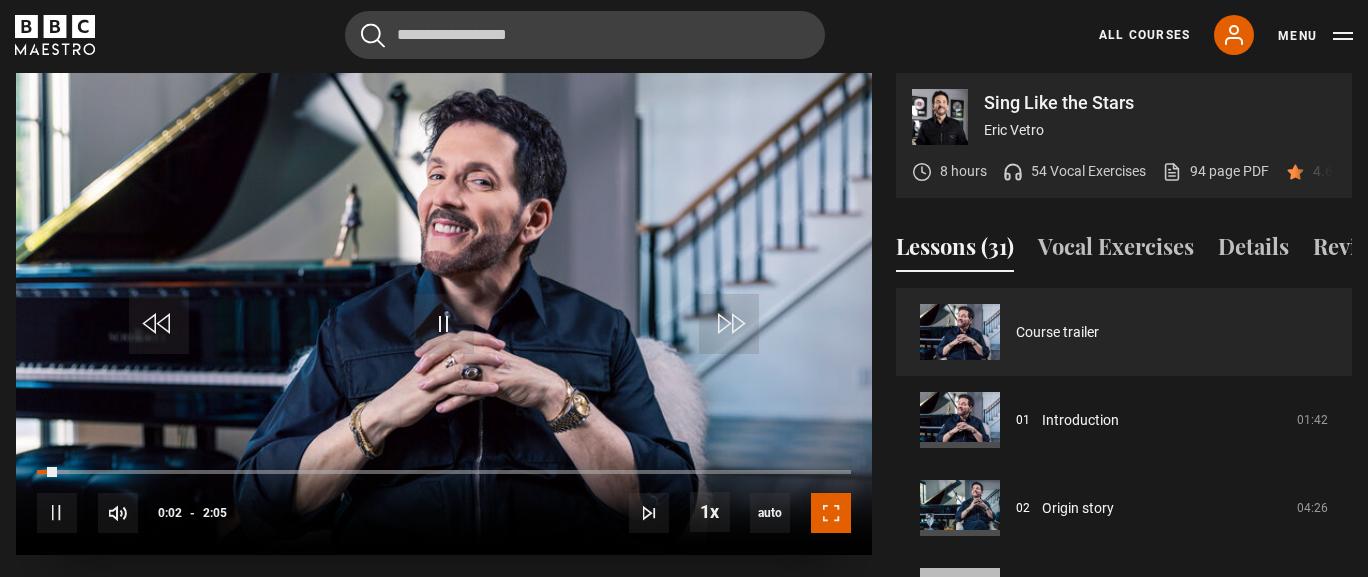 click at bounding box center [831, 513] 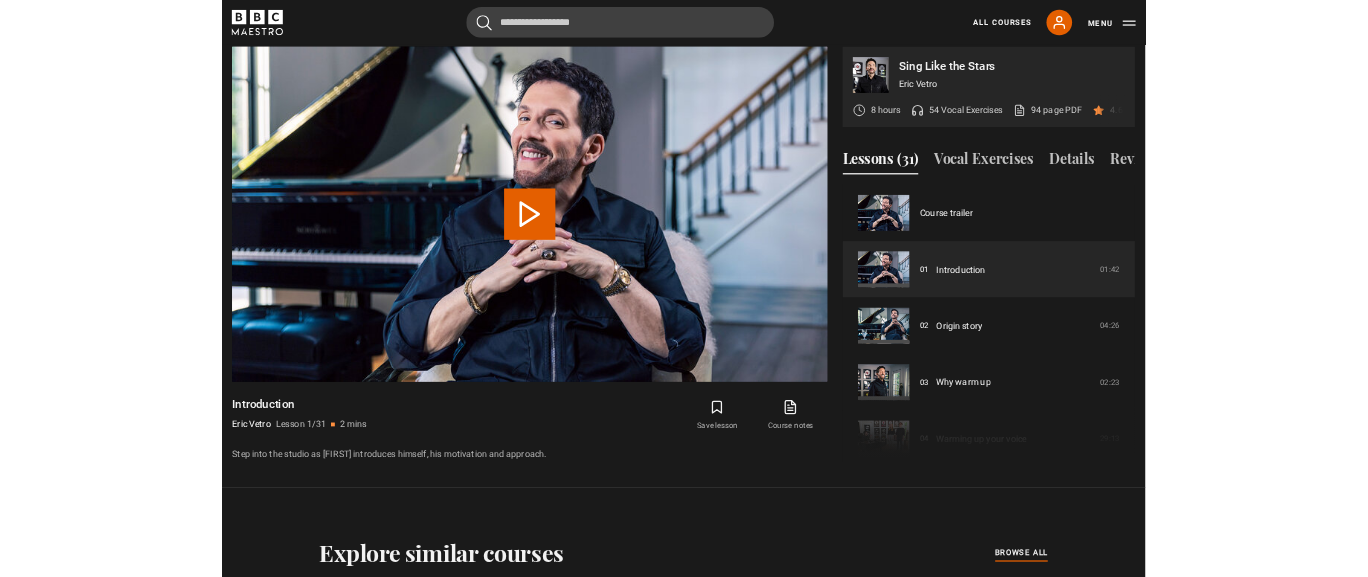 scroll, scrollTop: 956, scrollLeft: 0, axis: vertical 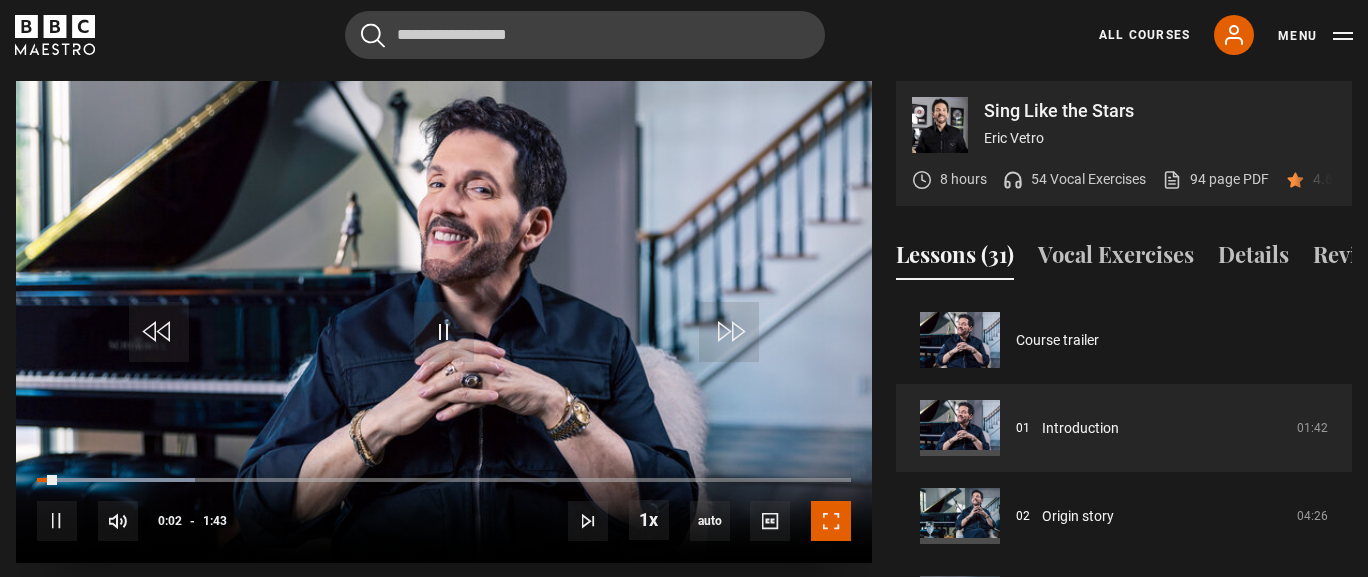 click at bounding box center (831, 521) 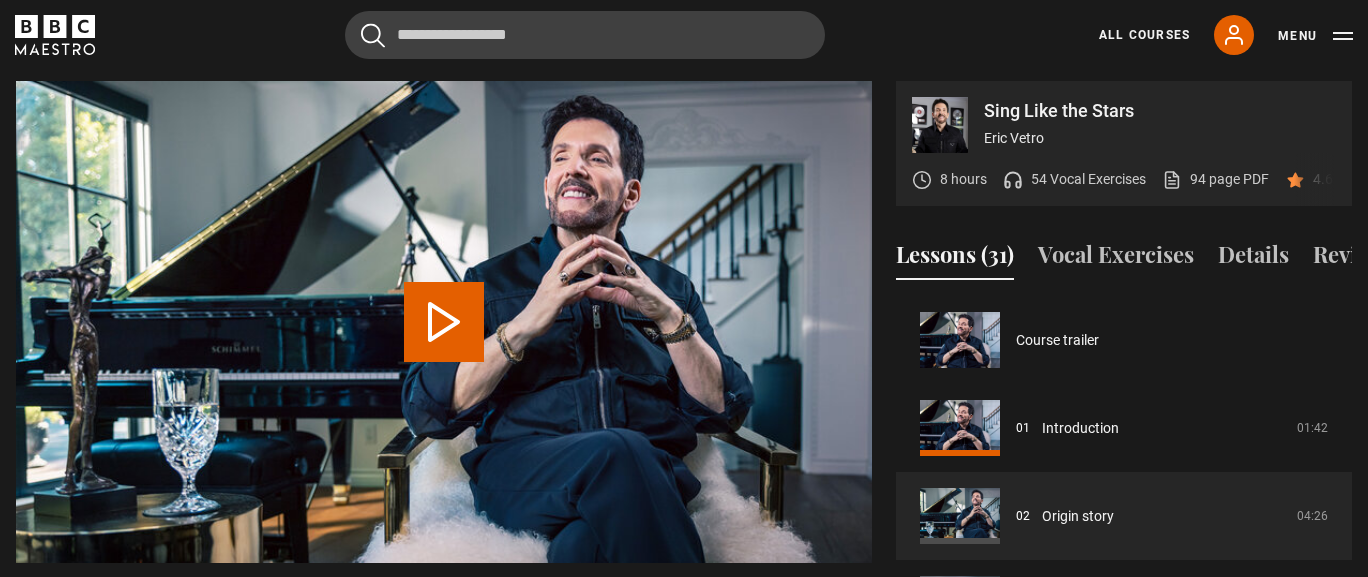 scroll, scrollTop: 88, scrollLeft: 0, axis: vertical 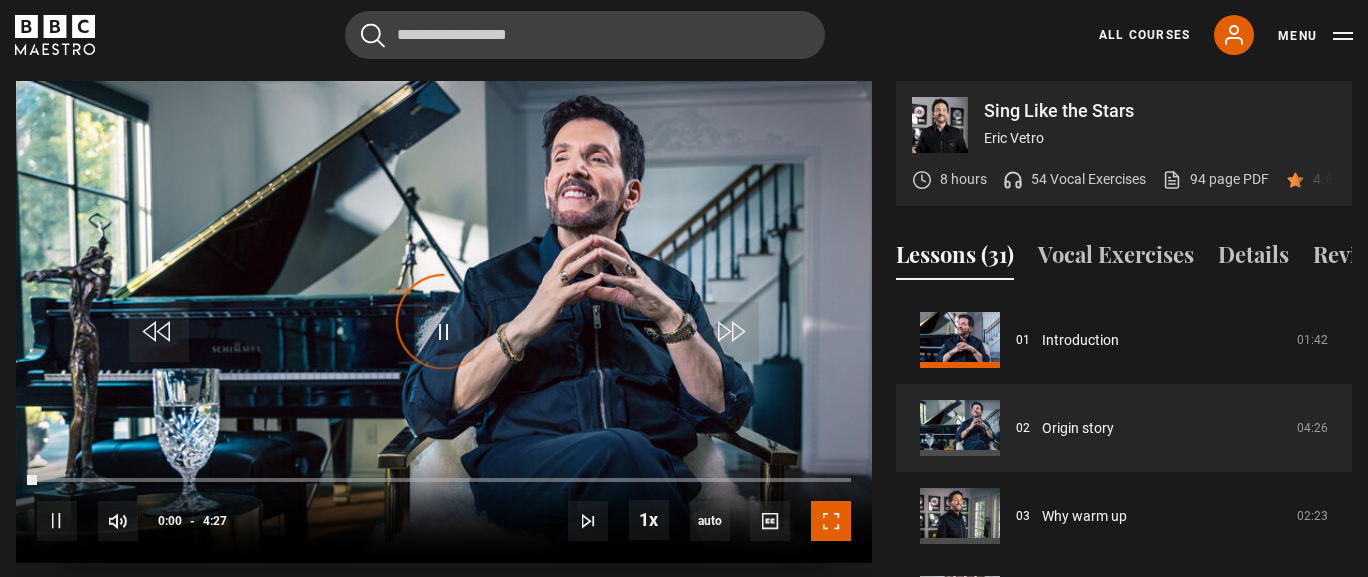 click at bounding box center [831, 521] 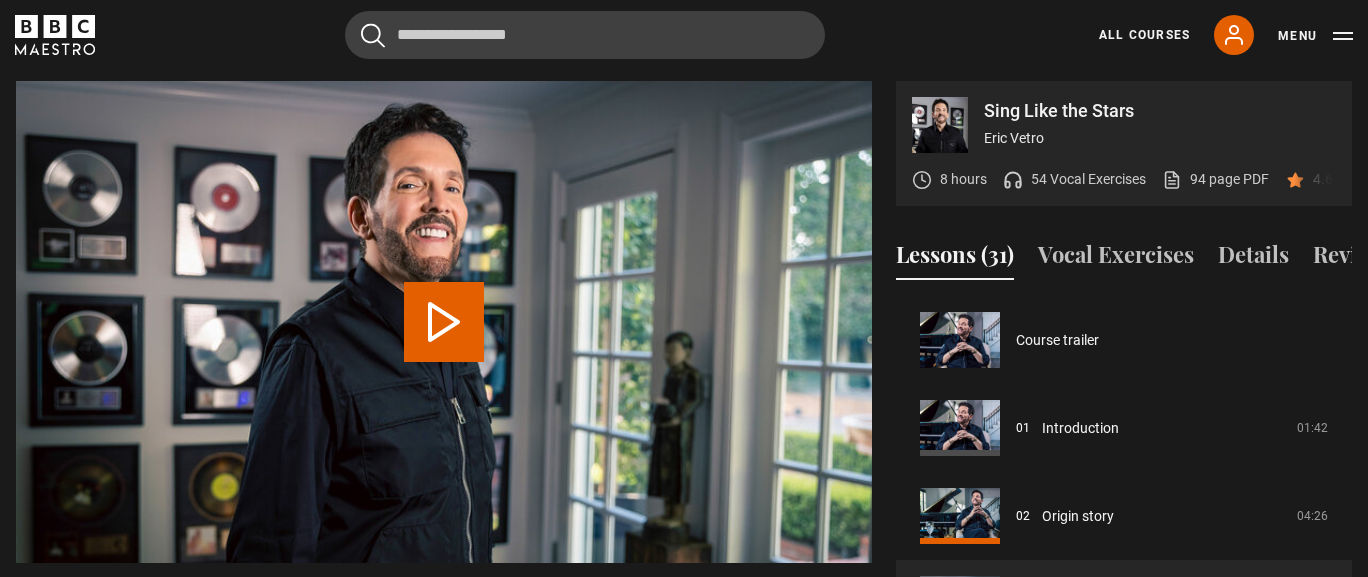 scroll, scrollTop: 176, scrollLeft: 0, axis: vertical 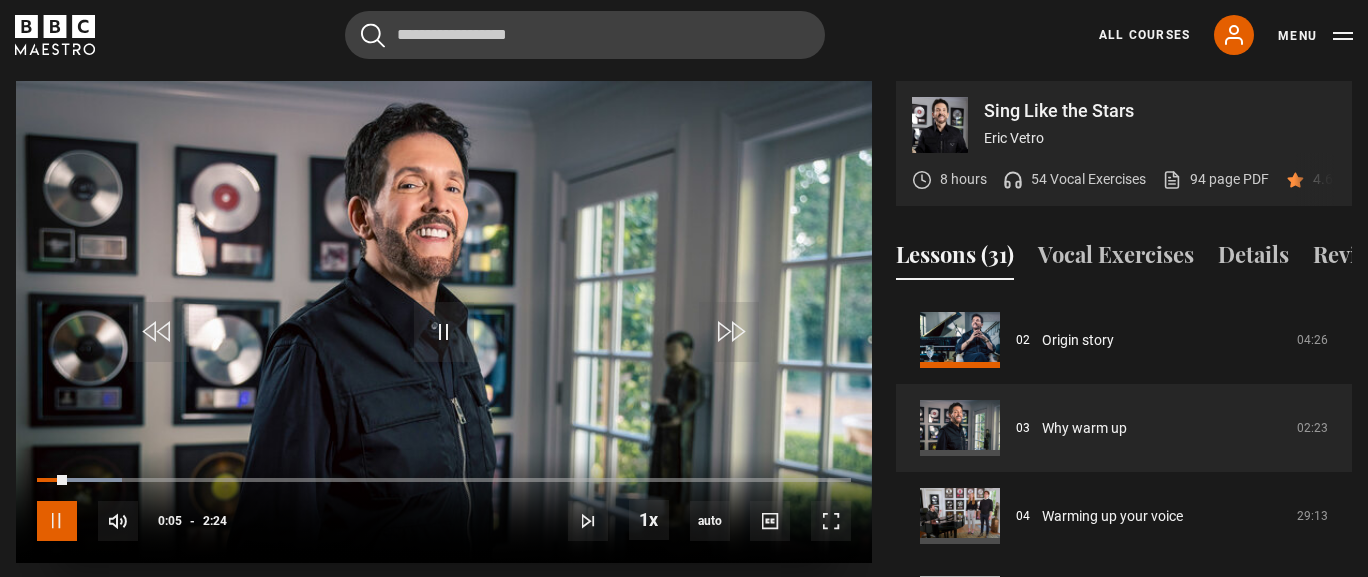 click at bounding box center [57, 521] 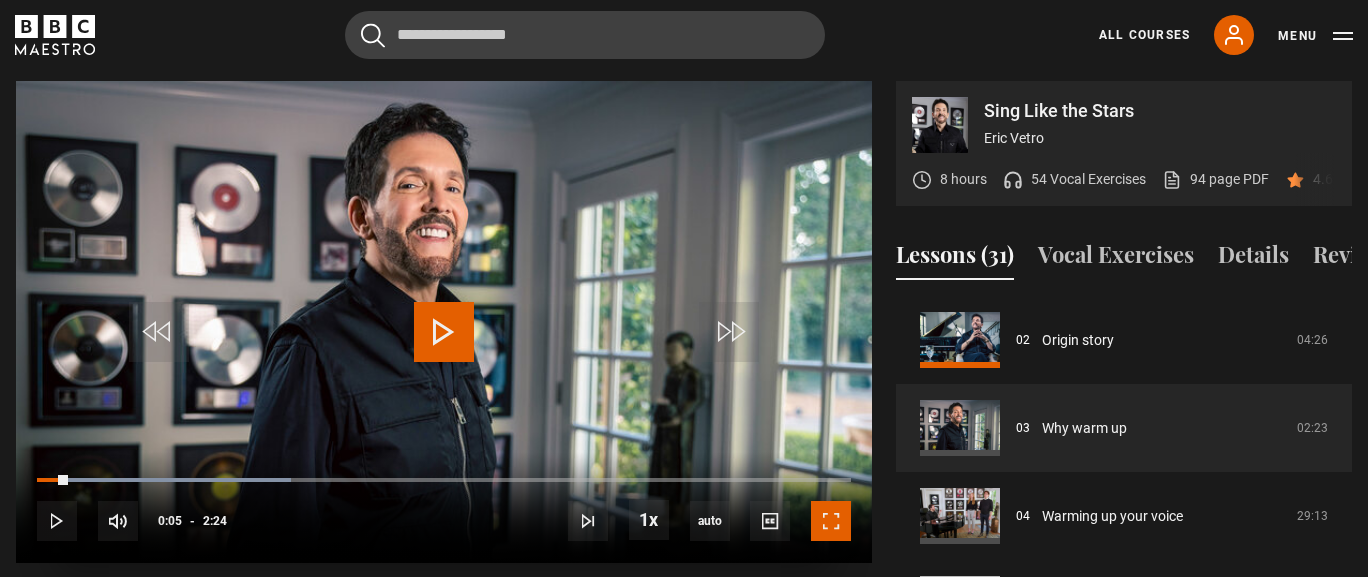click at bounding box center (831, 521) 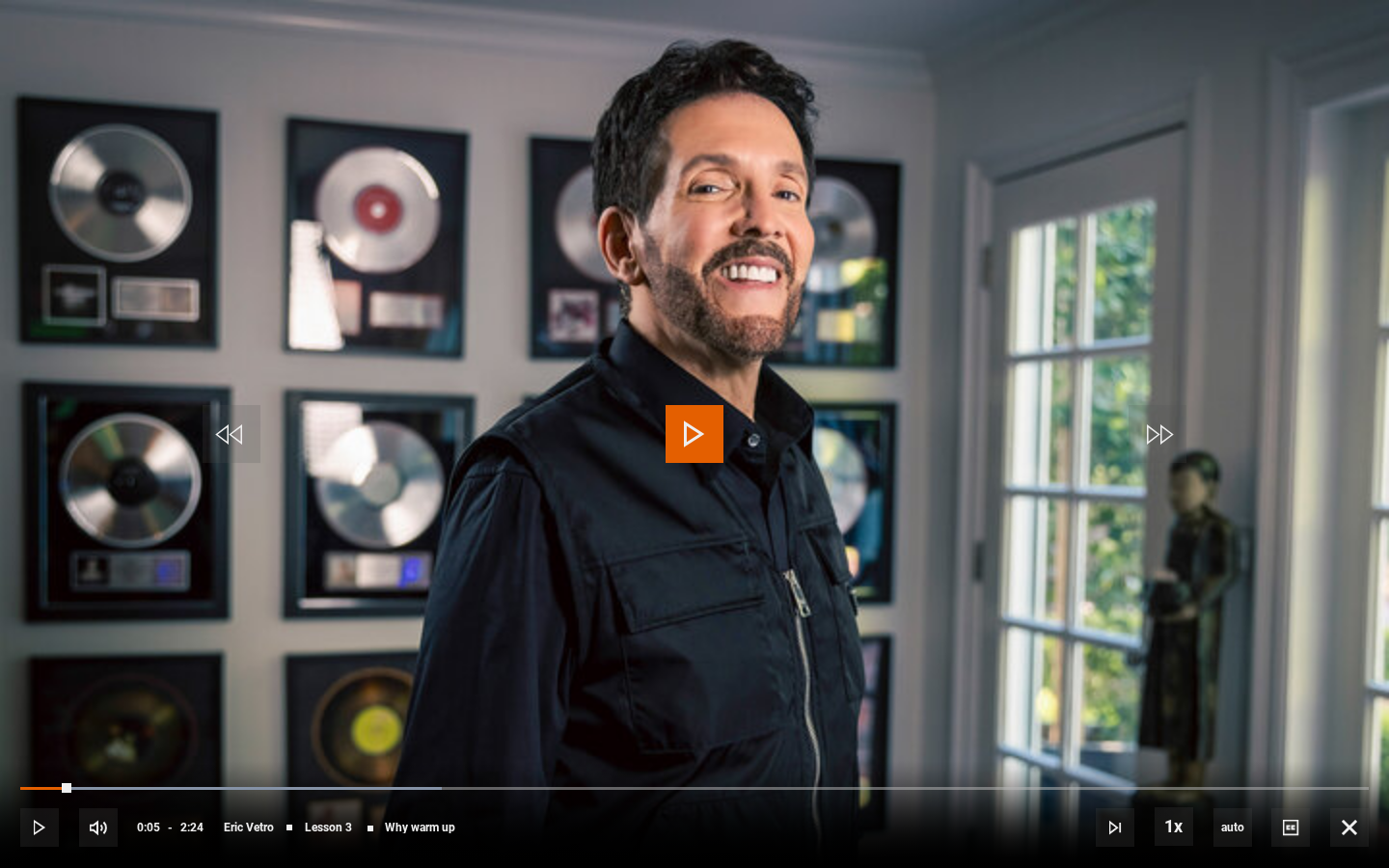 click at bounding box center [694, 434] 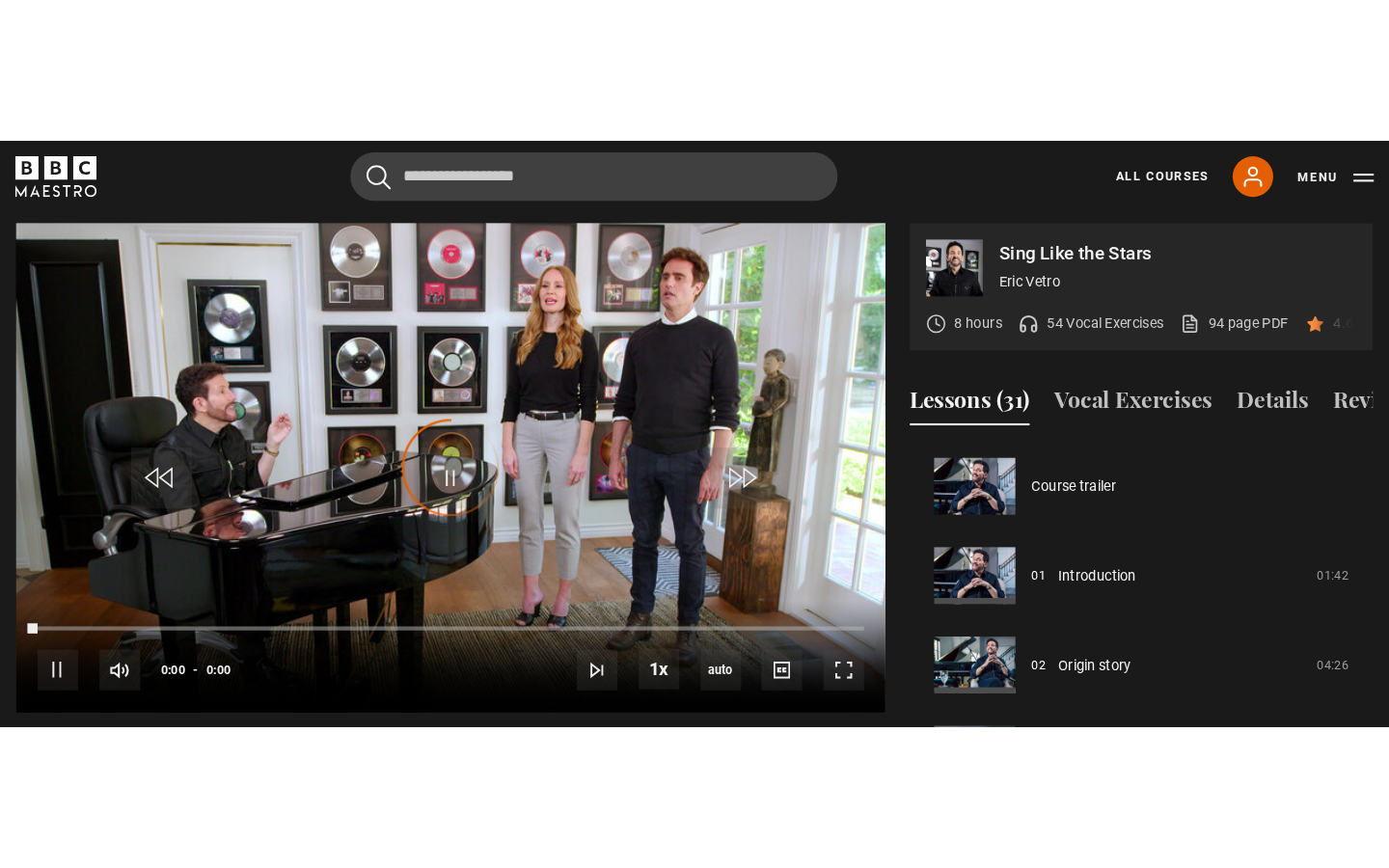 scroll, scrollTop: 255, scrollLeft: 0, axis: vertical 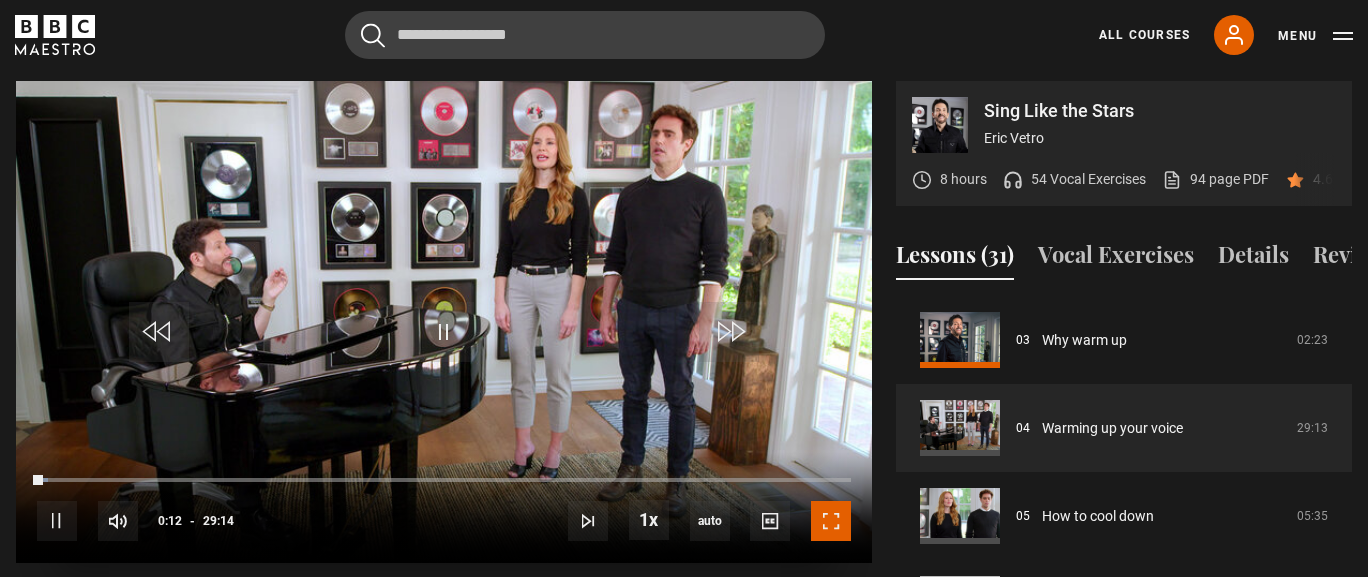 click at bounding box center (831, 521) 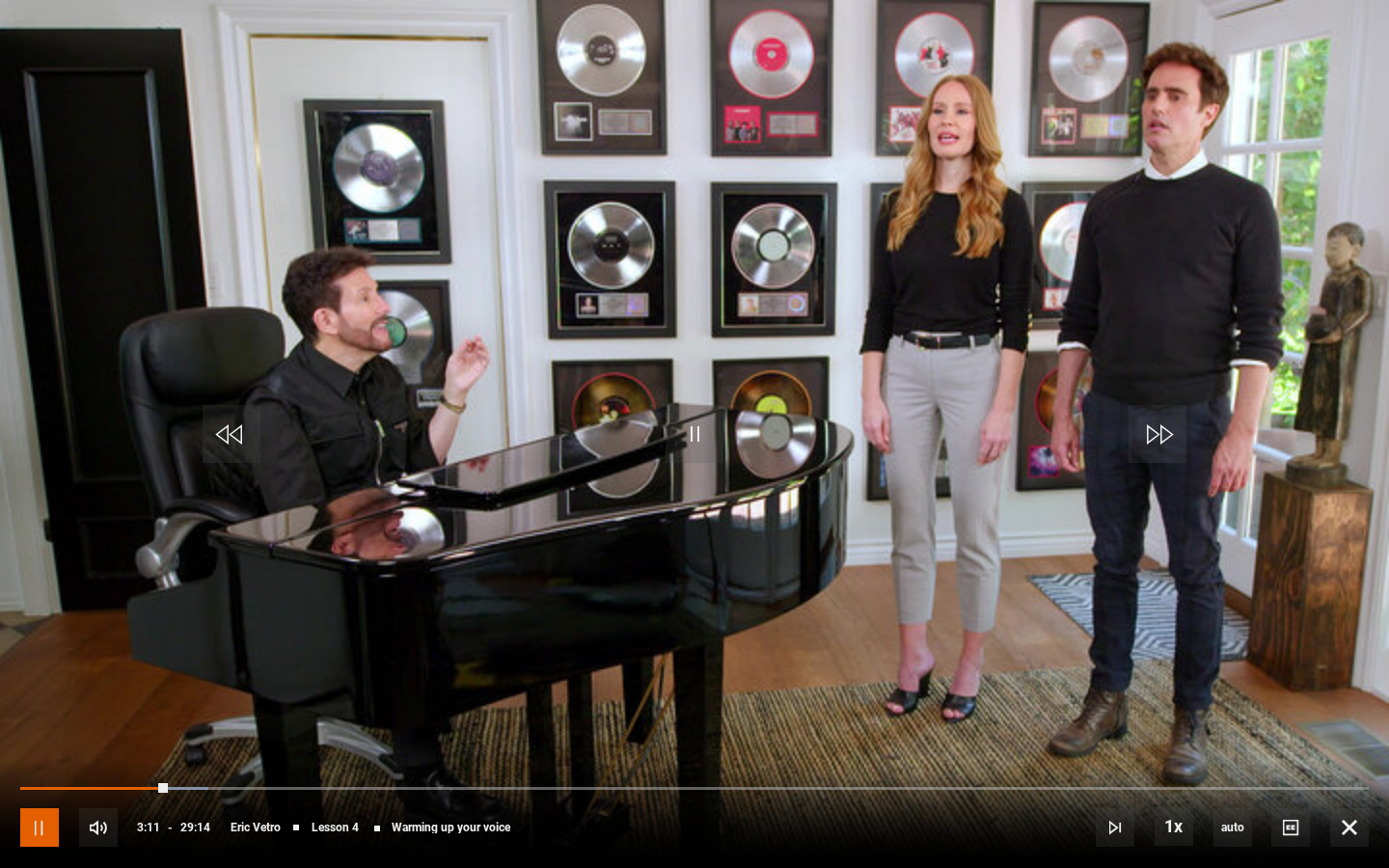 click at bounding box center (40, 827) 